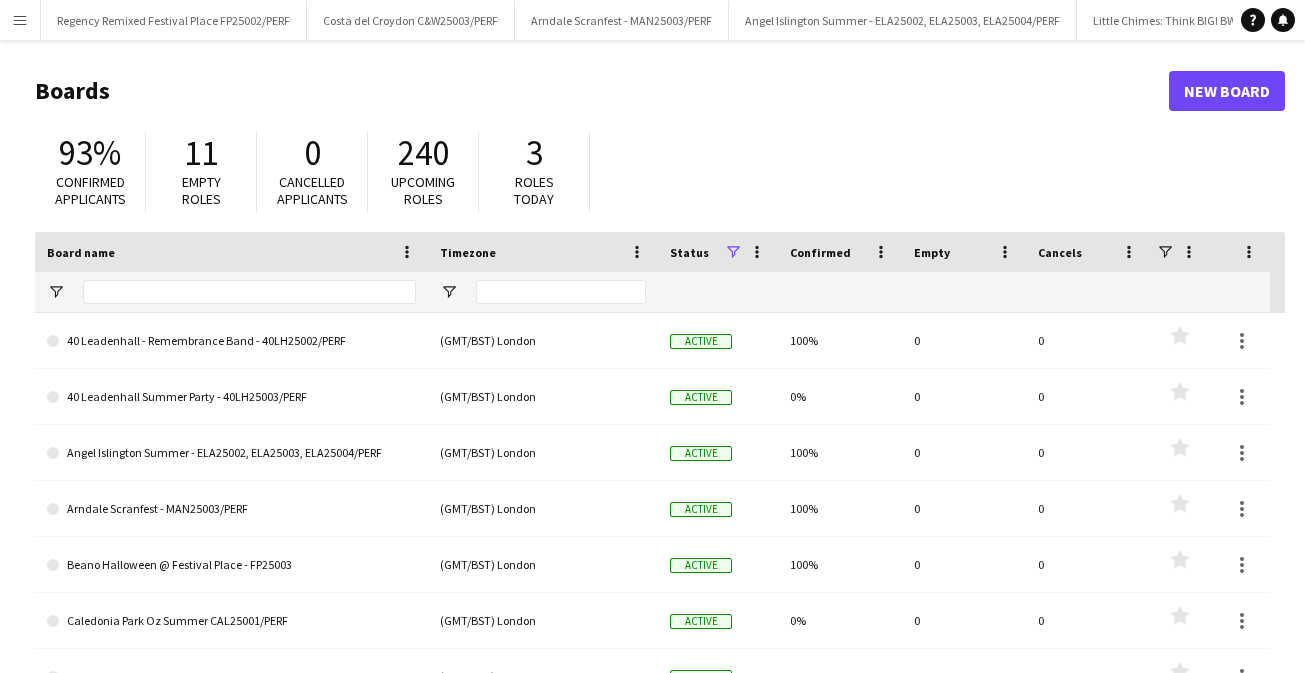 scroll, scrollTop: 0, scrollLeft: 0, axis: both 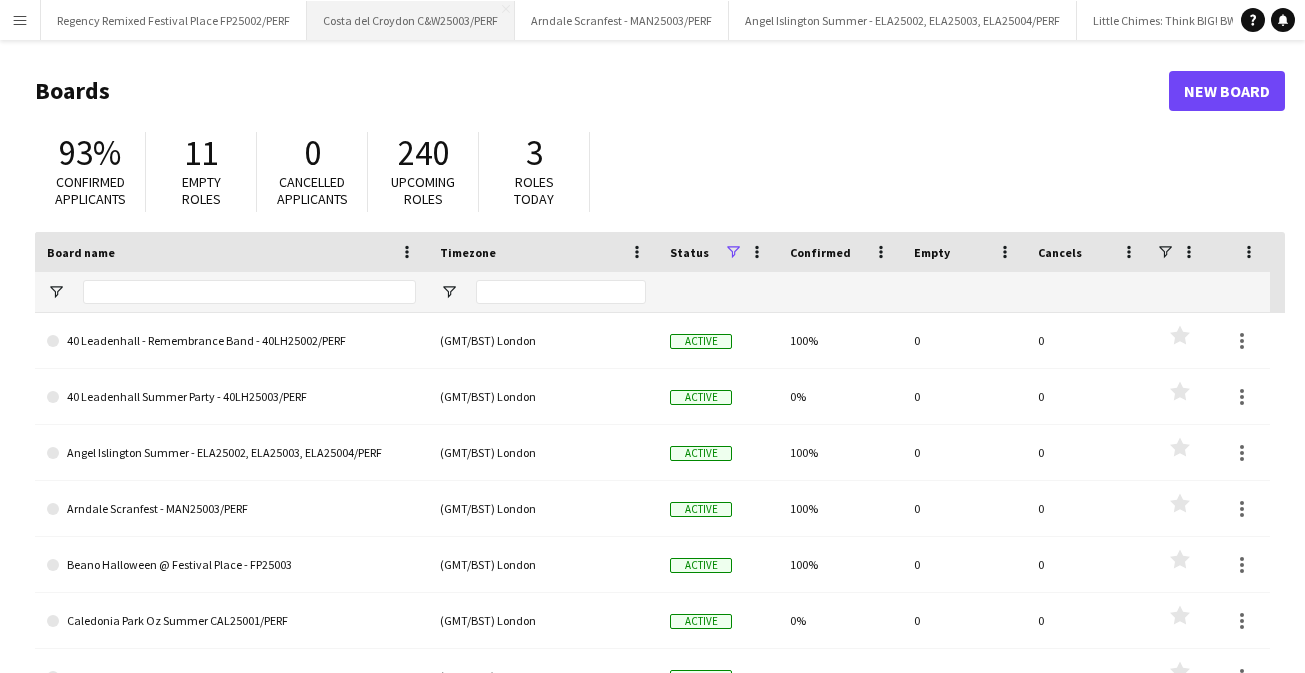 click on "Costa del Croydon C&W25003/PERF
Close" at bounding box center [411, 20] 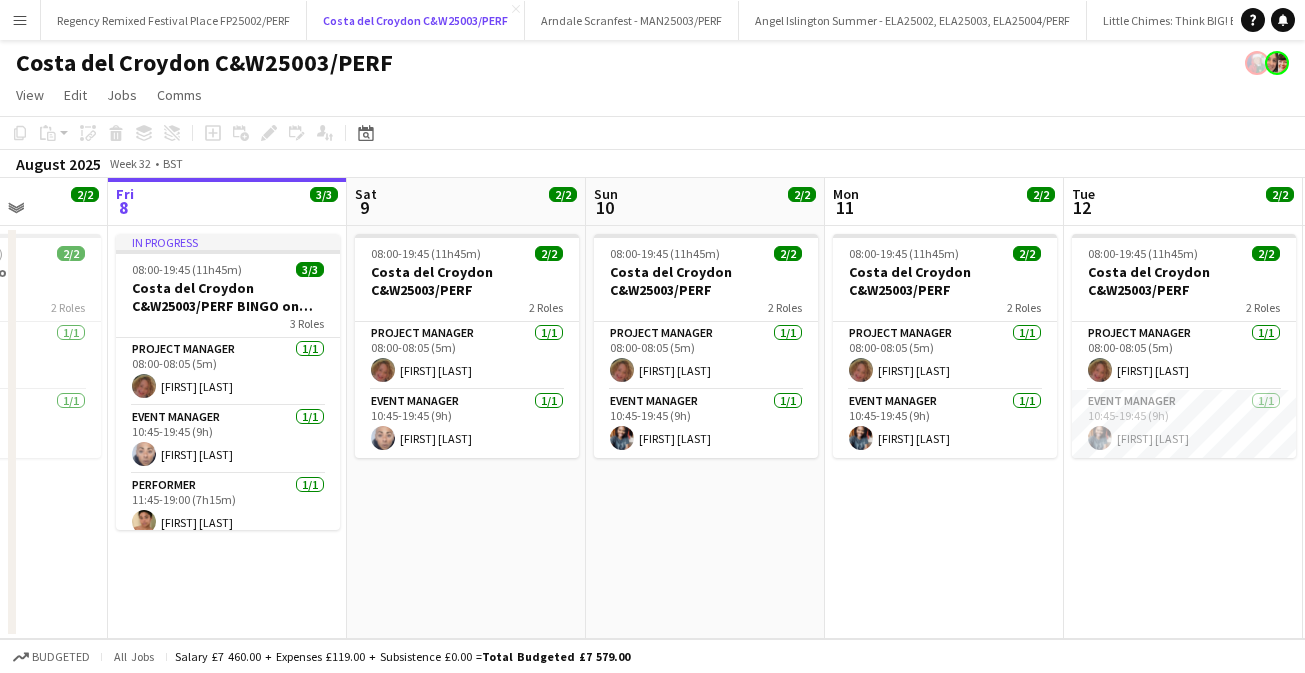scroll, scrollTop: 0, scrollLeft: 862, axis: horizontal 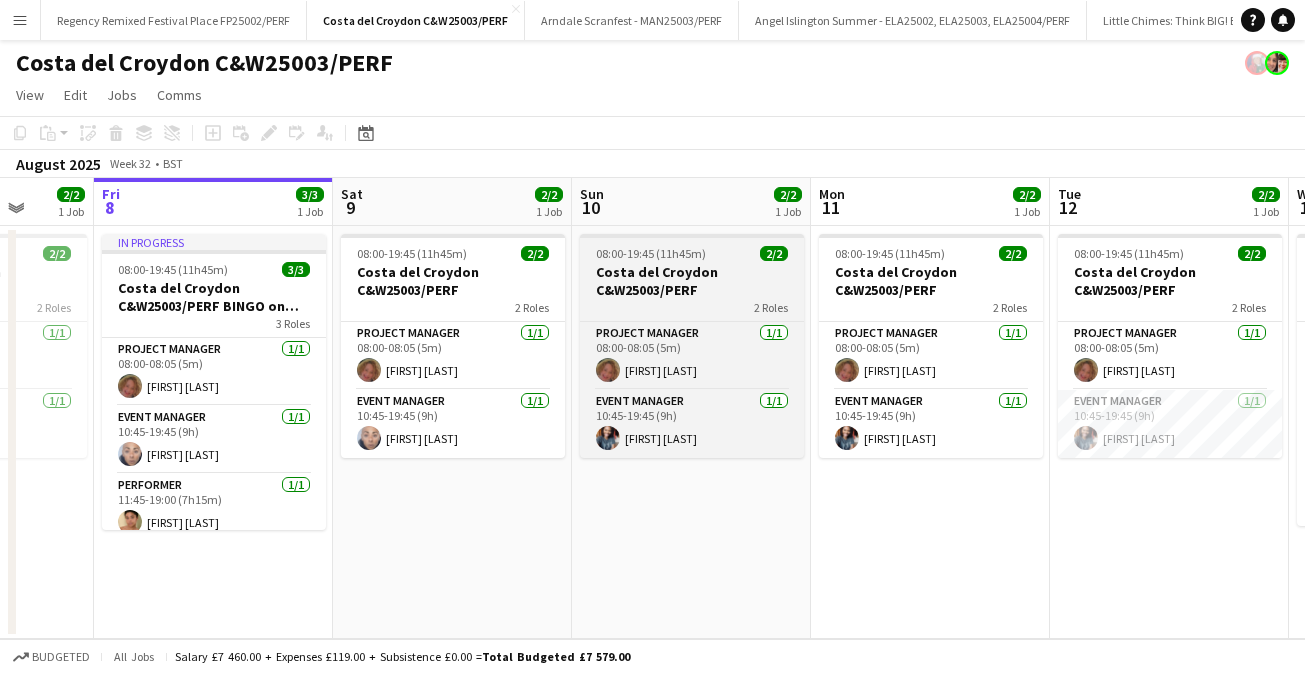 click on "08:00-19:45 (11h45m)" at bounding box center (651, 253) 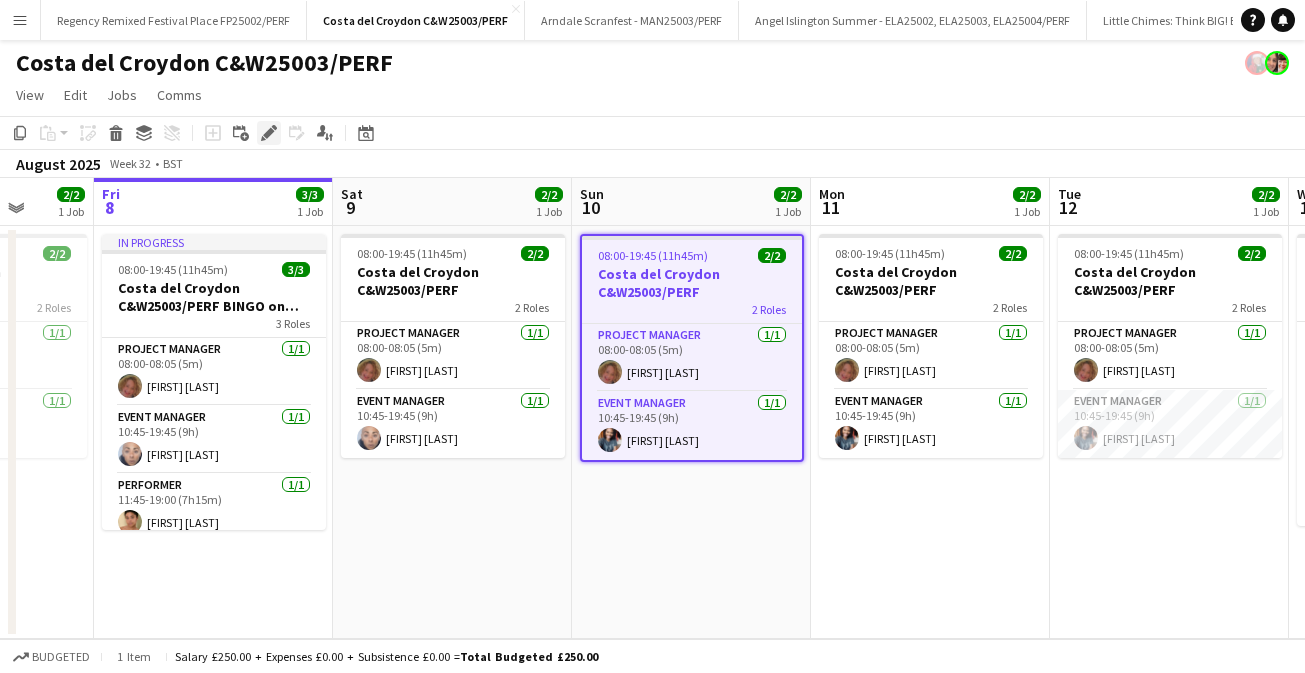 click 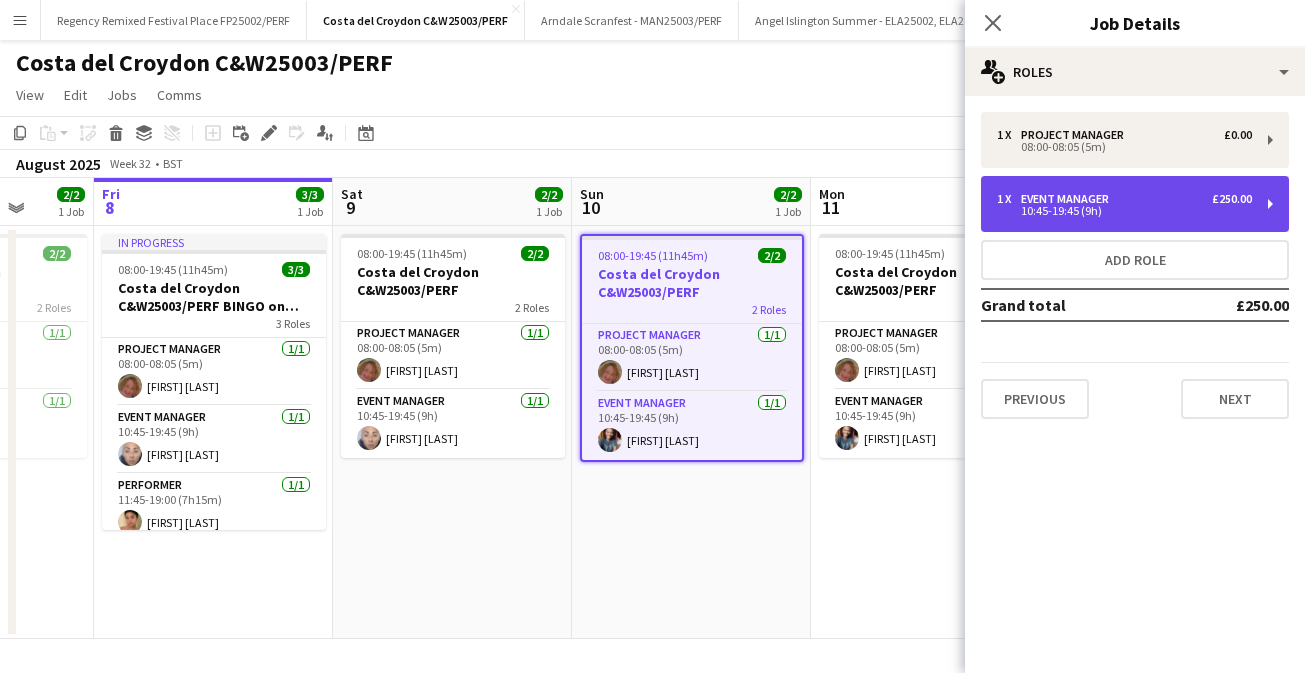 click on "1 x   Event Manager   [CURRENCY][AMOUNT]   [TIME]-[TIME] ([DURATION])" at bounding box center [1135, 204] 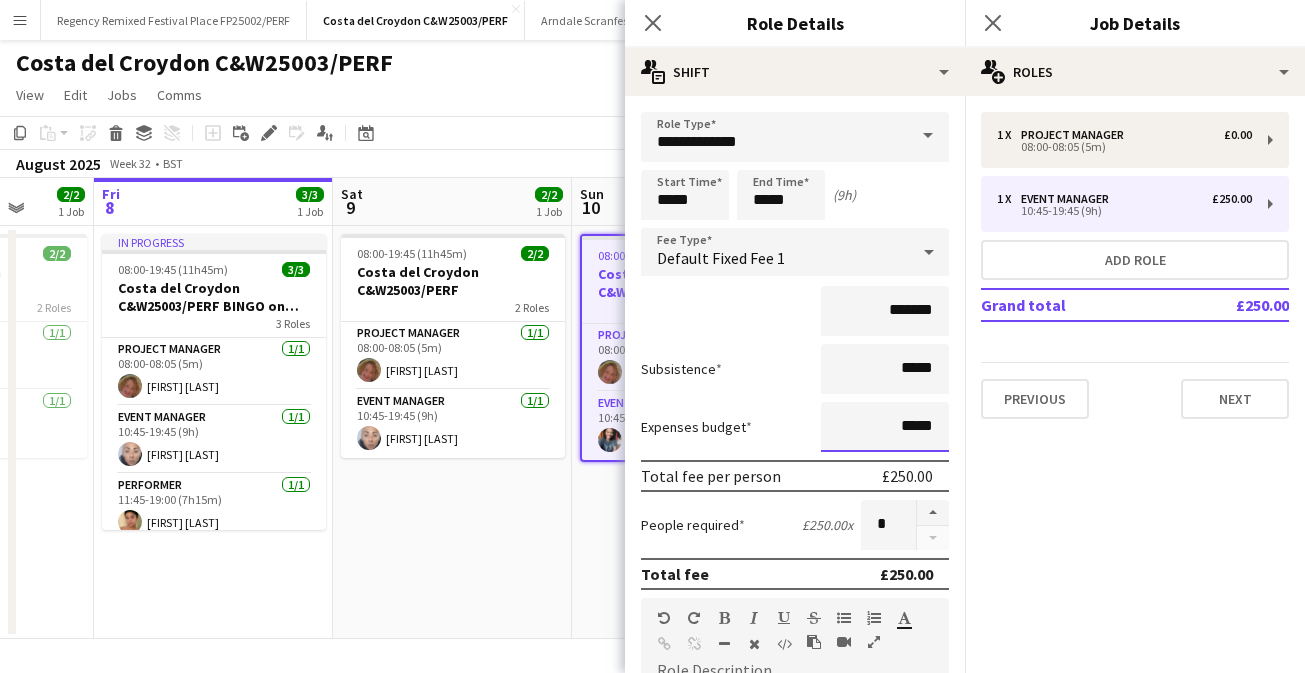 click on "*****" at bounding box center [885, 427] 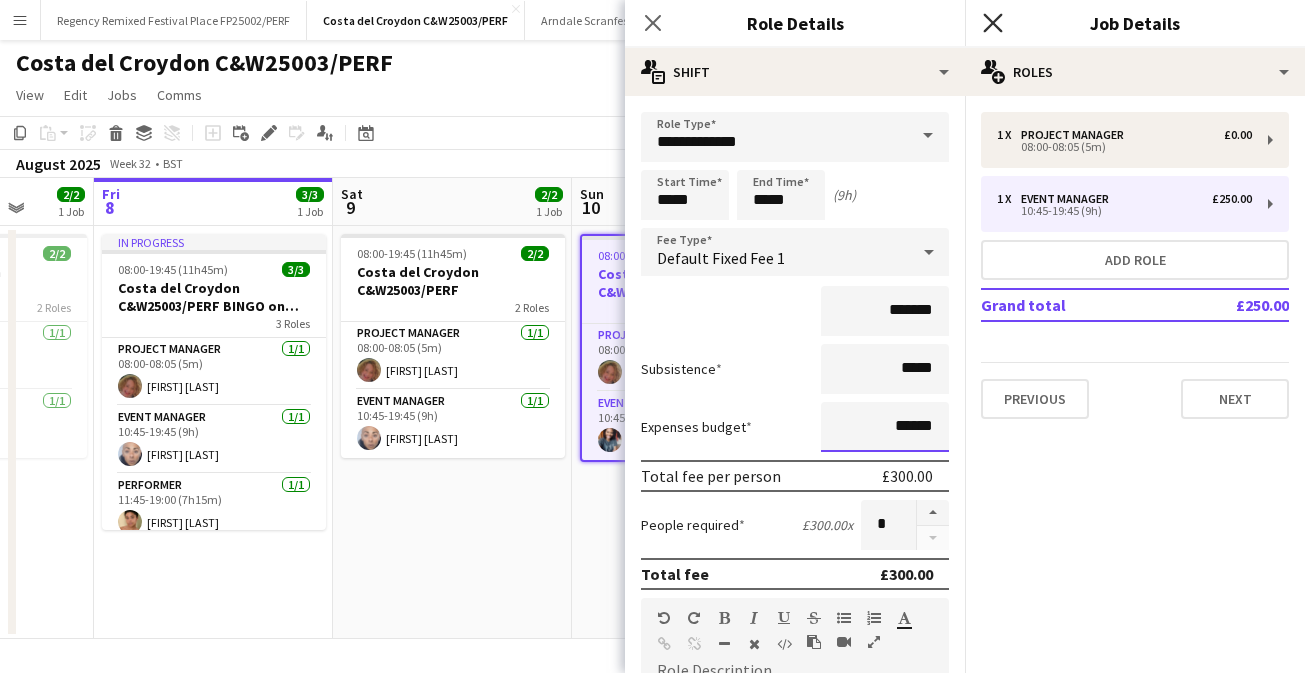 type on "******" 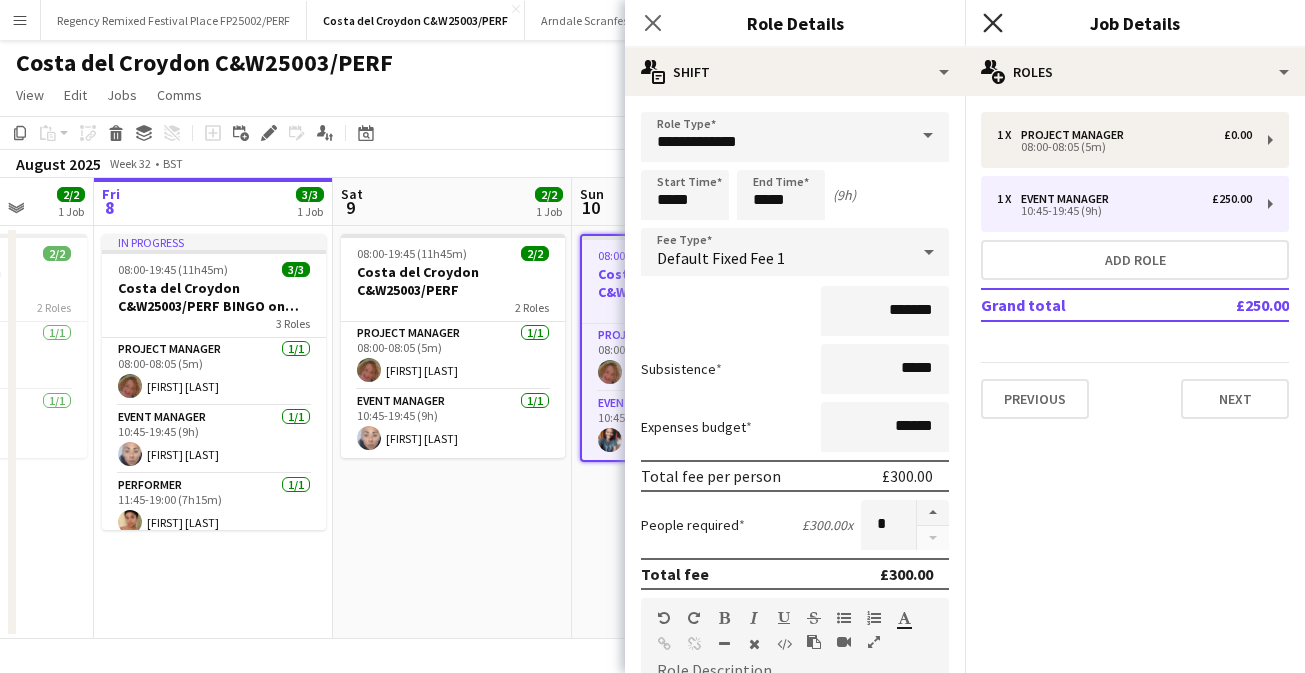 click on "Close pop-in" 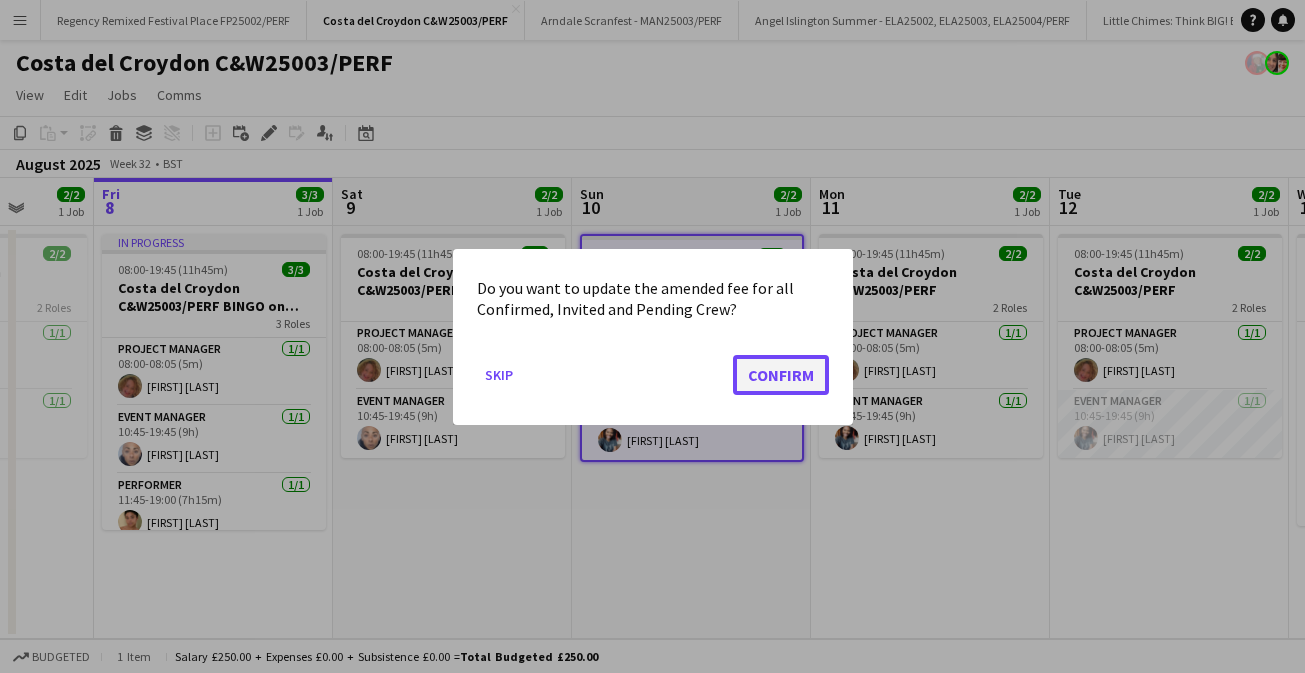 click on "Confirm" 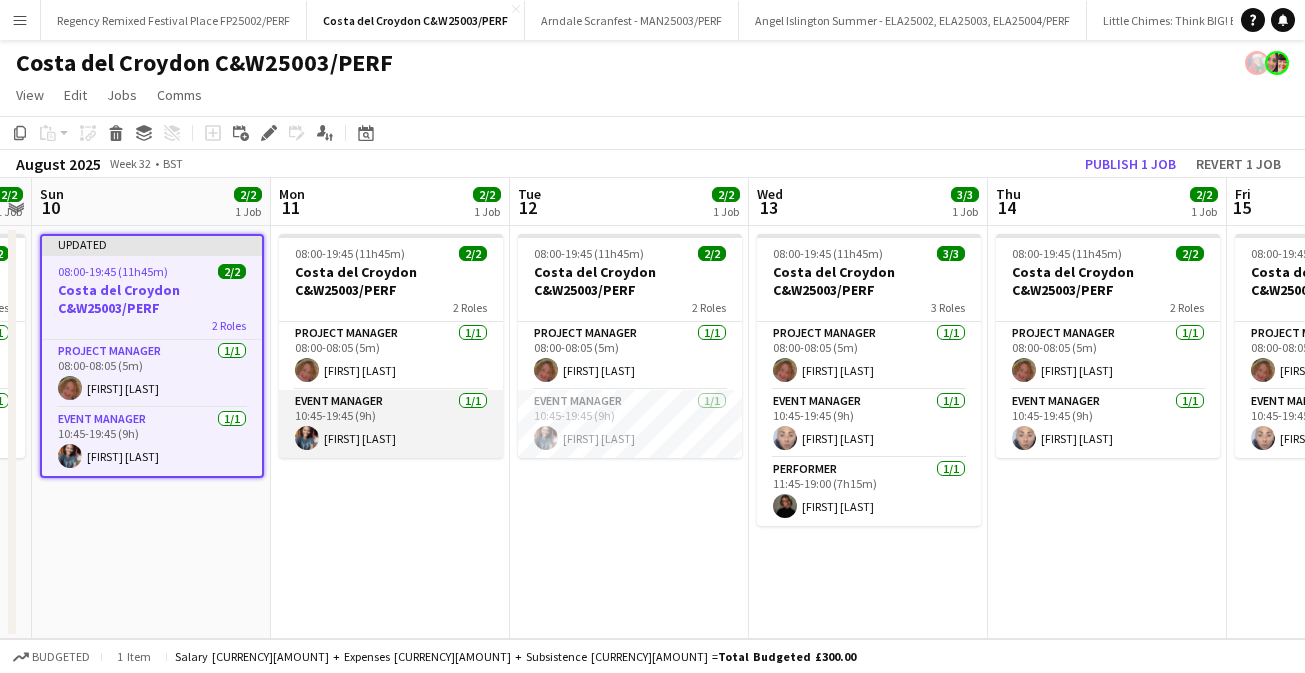 scroll, scrollTop: 0, scrollLeft: 697, axis: horizontal 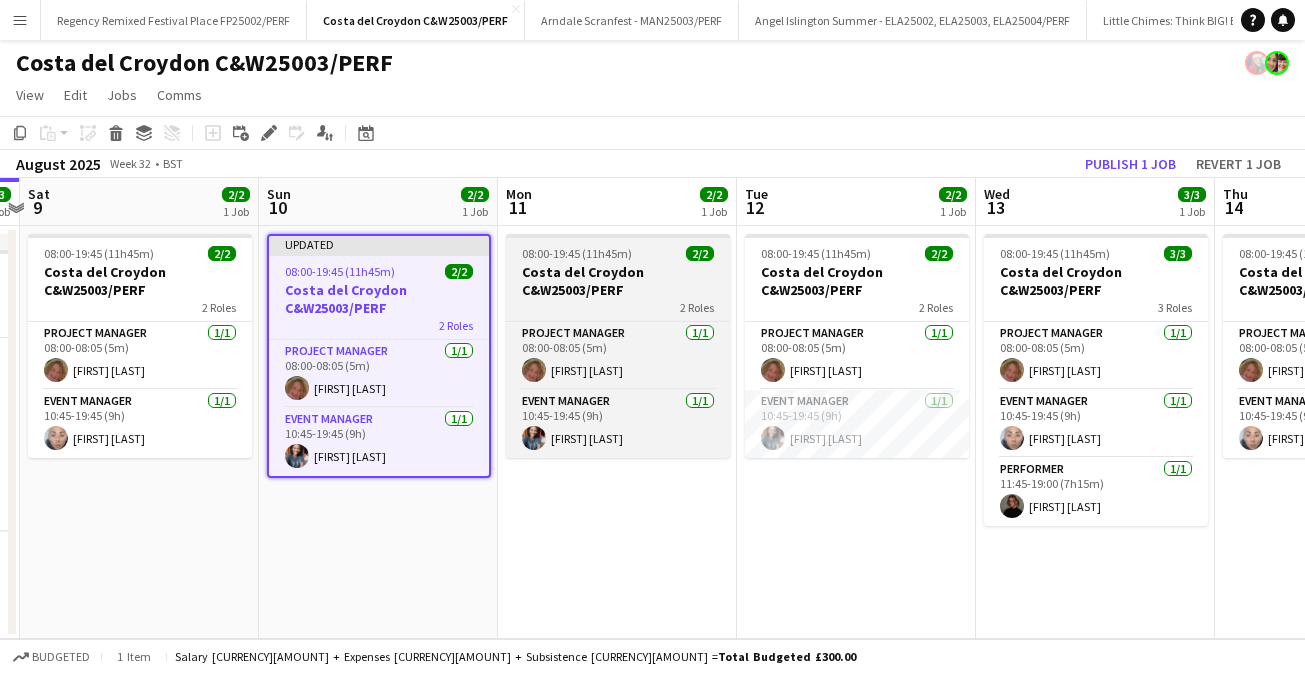 click on "Costa del Croydon C&W25003/PERF" at bounding box center (618, 281) 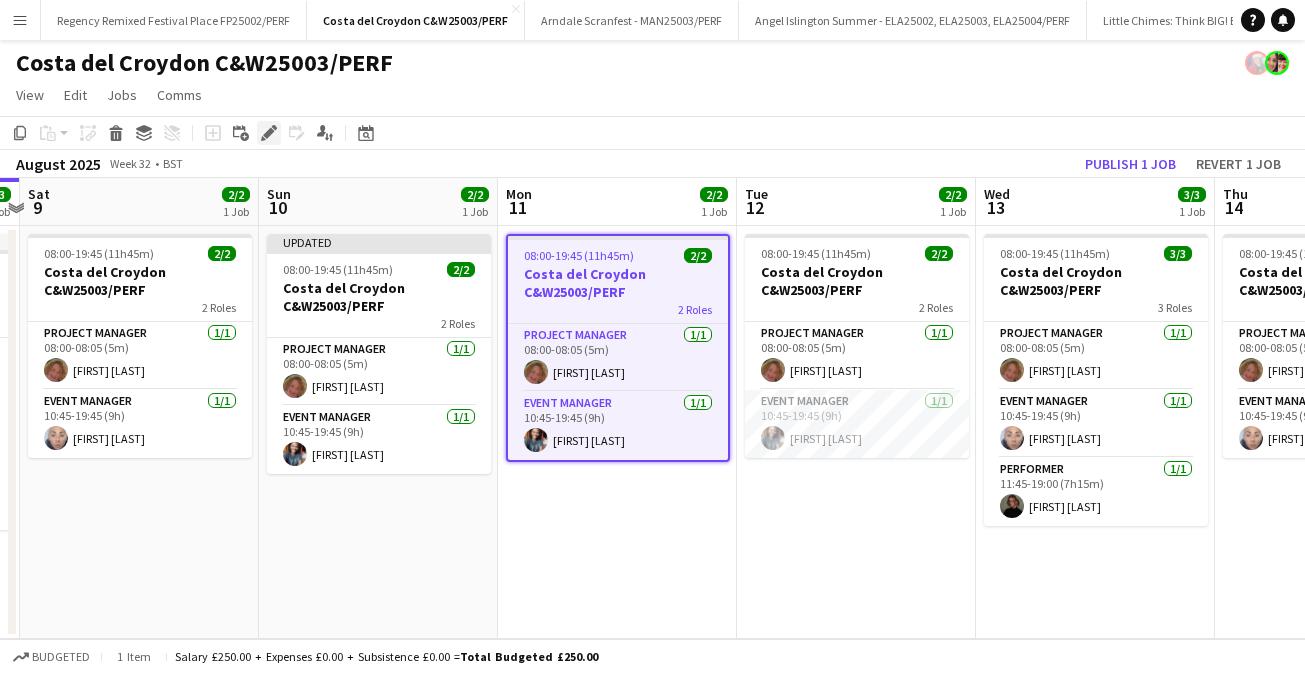 click on "Edit" 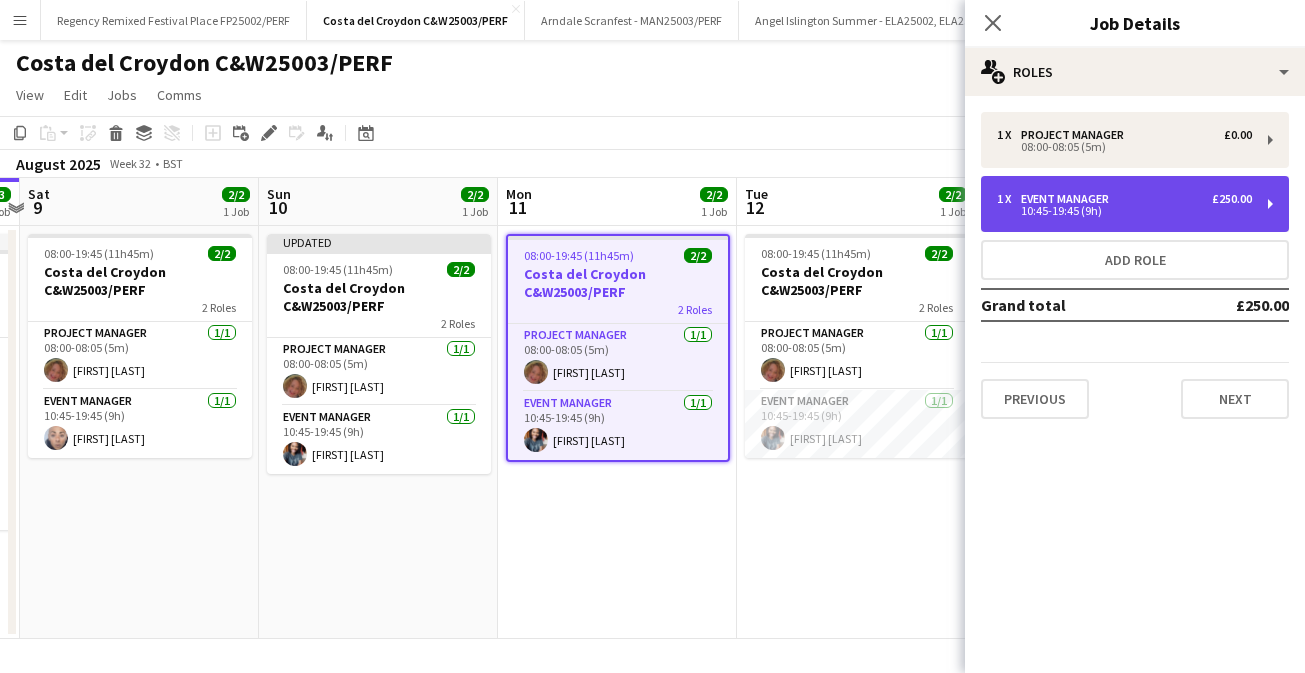click on "£250.00" at bounding box center [1232, 199] 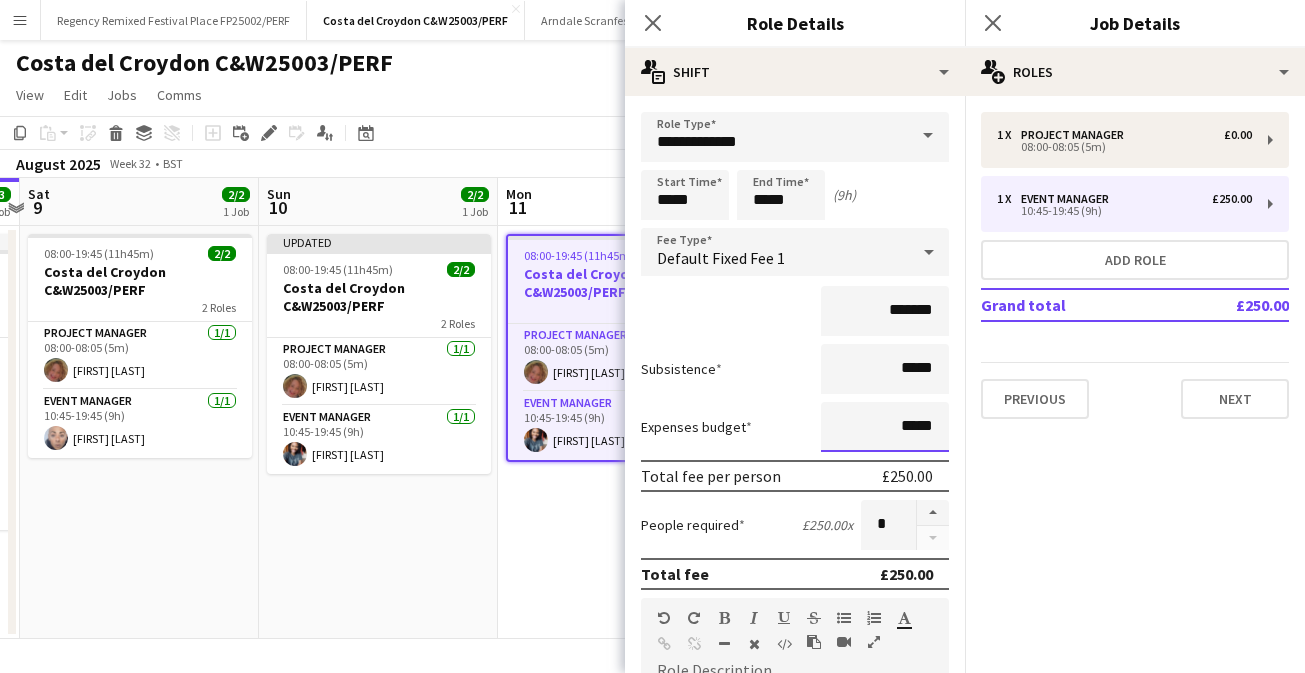 click on "*****" at bounding box center [885, 427] 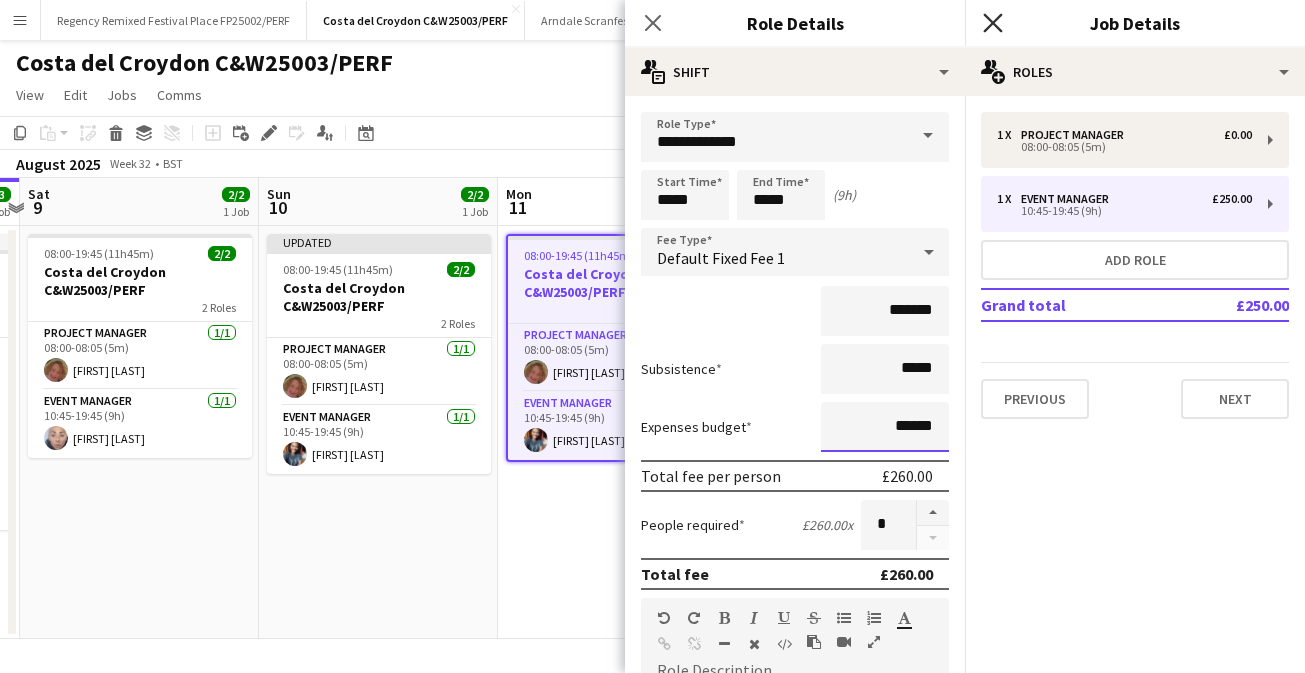 type on "******" 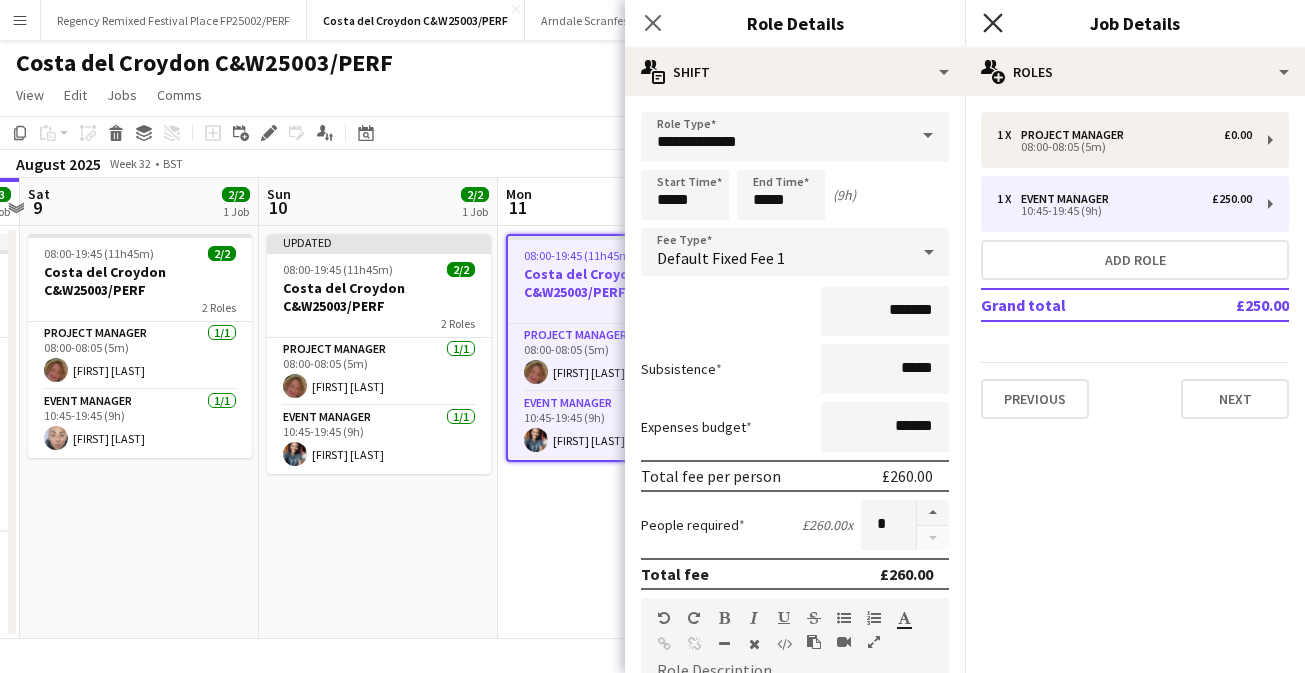 click 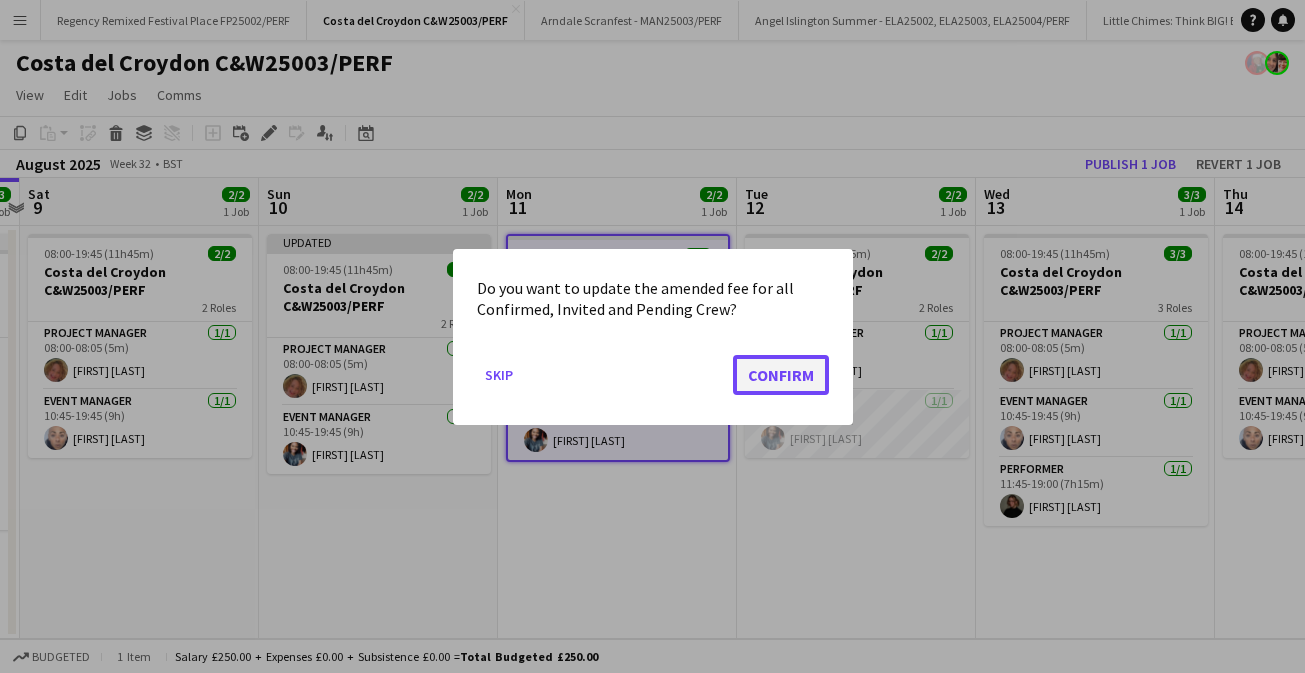 click on "Confirm" 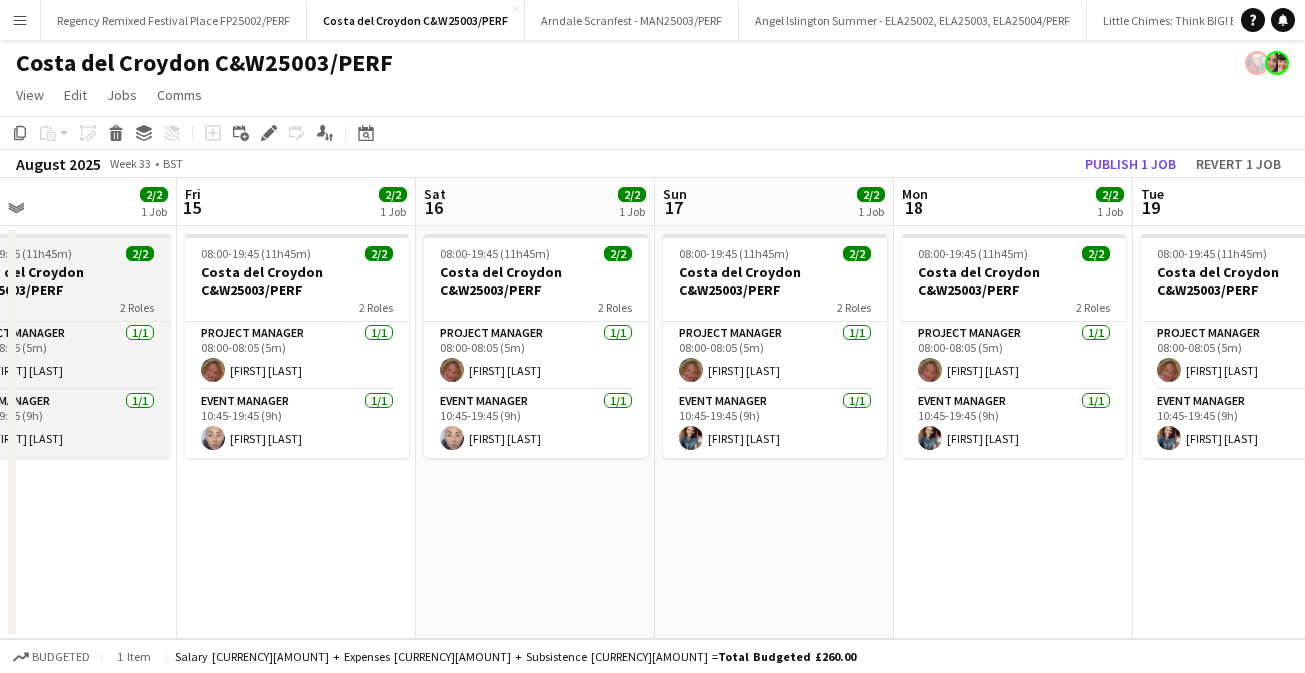 scroll, scrollTop: 0, scrollLeft: 731, axis: horizontal 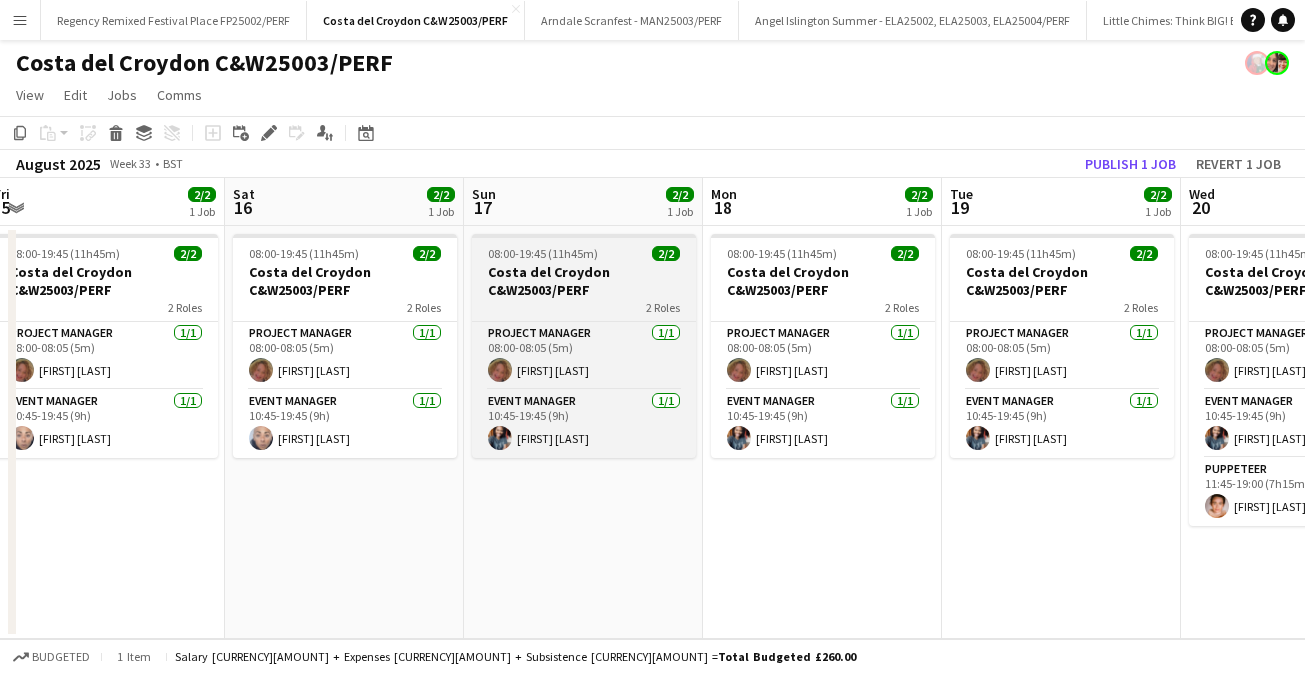 click on "Costa del Croydon C&W25003/PERF" at bounding box center [584, 281] 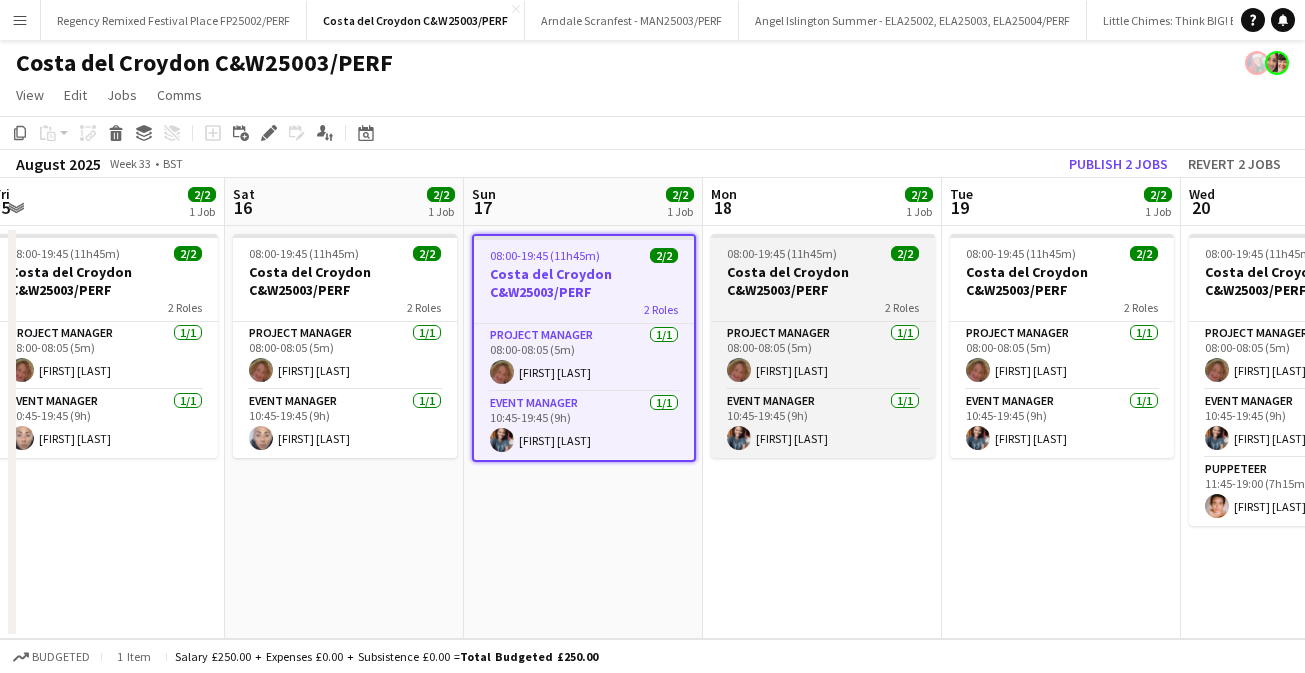 click on "Costa del Croydon C&W25003/PERF" at bounding box center (823, 281) 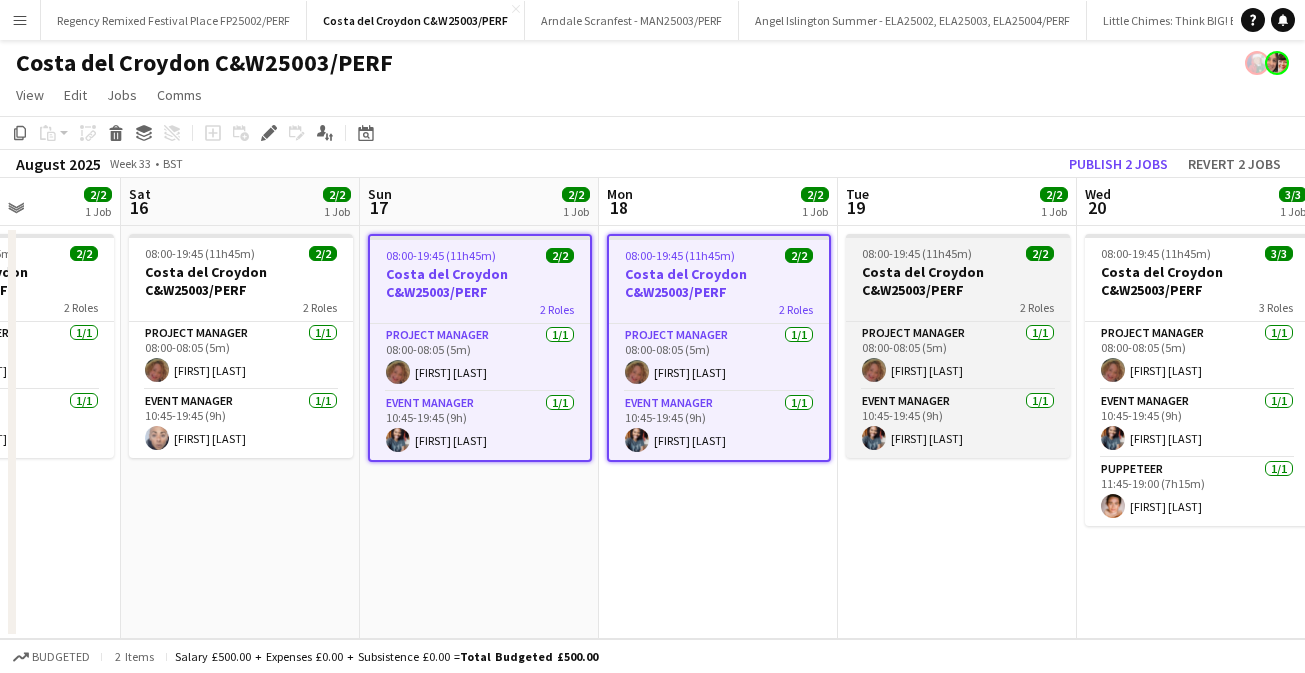 click on "Costa del Croydon C&W25003/PERF" at bounding box center (958, 281) 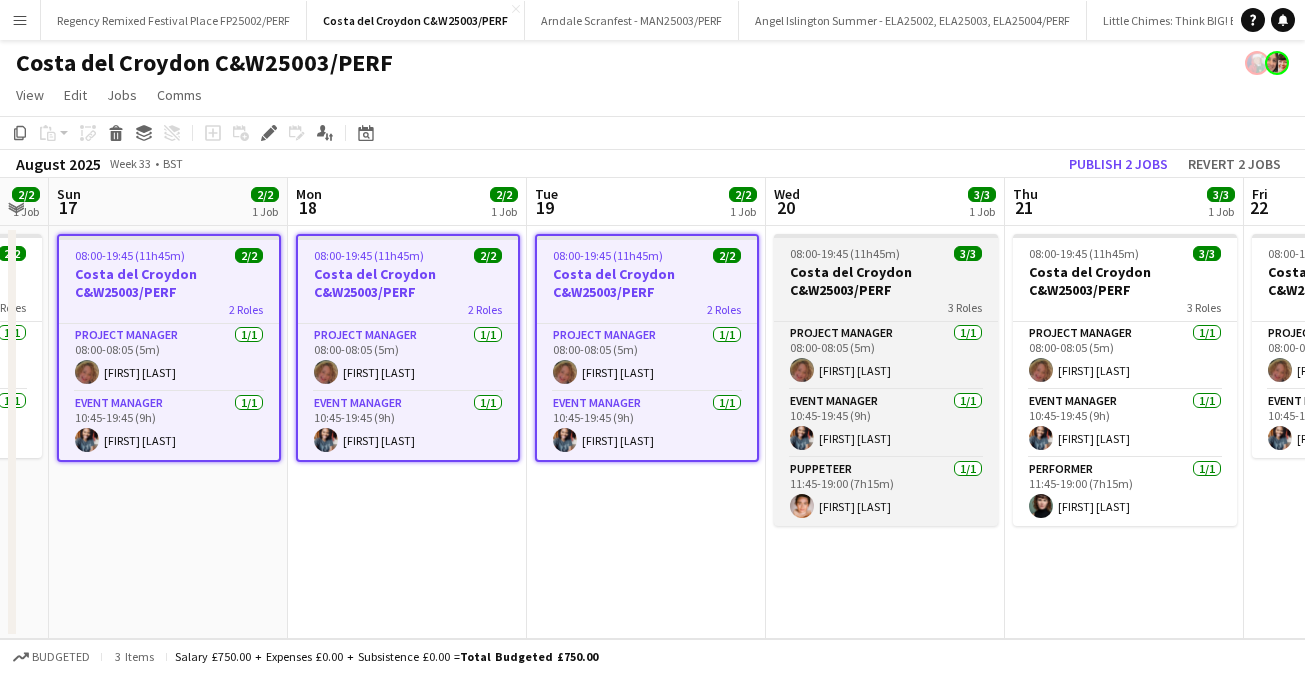 scroll, scrollTop: 0, scrollLeft: 803, axis: horizontal 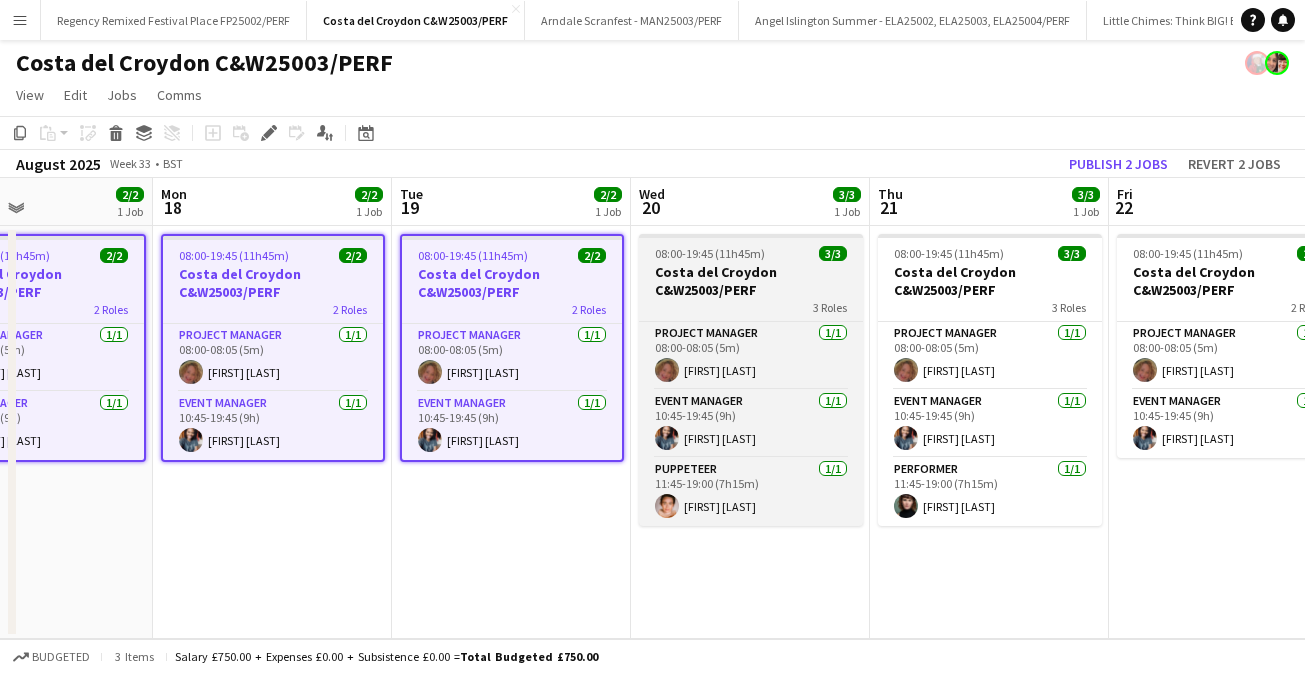 click on "Costa del Croydon C&W25003/PERF" at bounding box center (751, 281) 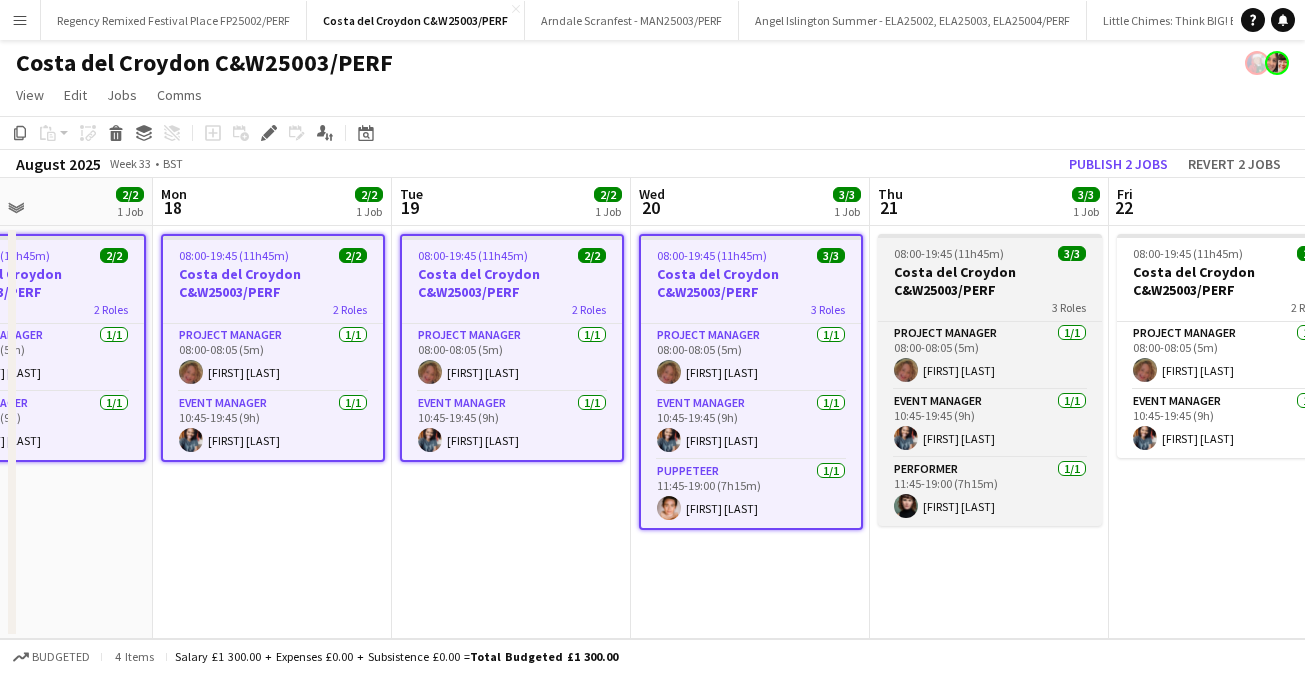 click on "Costa del Croydon C&W25003/PERF" at bounding box center (990, 281) 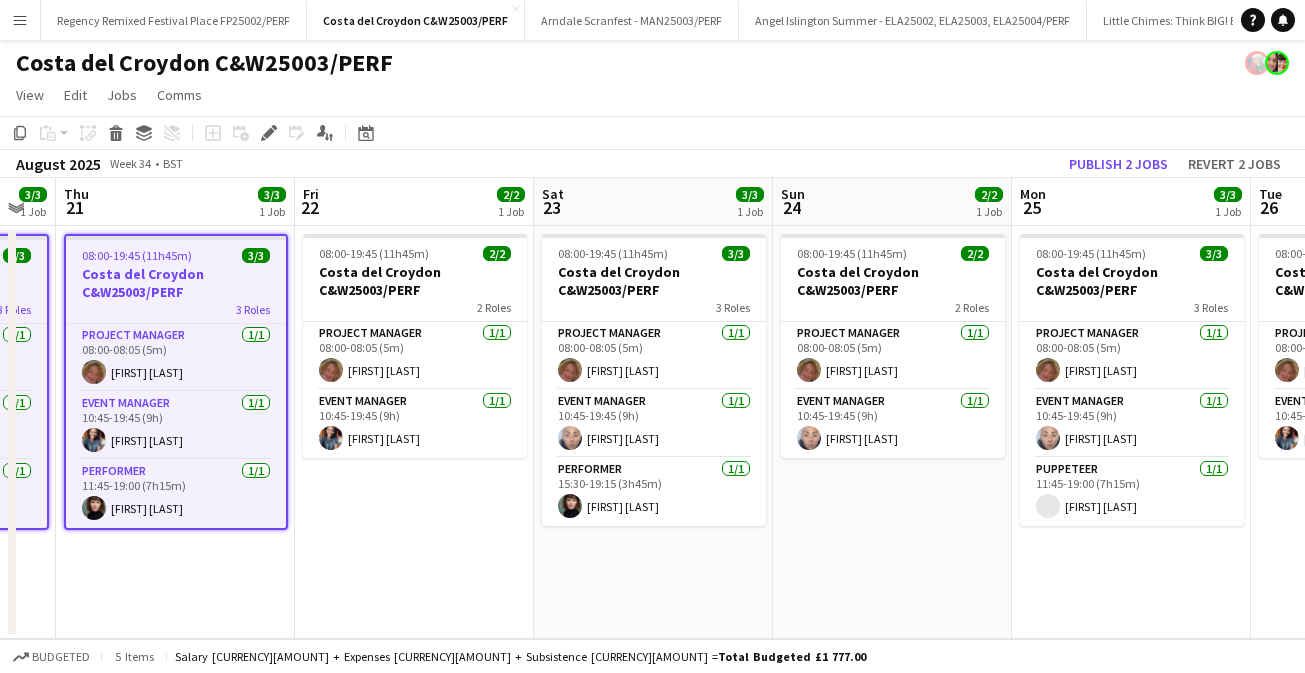 scroll, scrollTop: 0, scrollLeft: 554, axis: horizontal 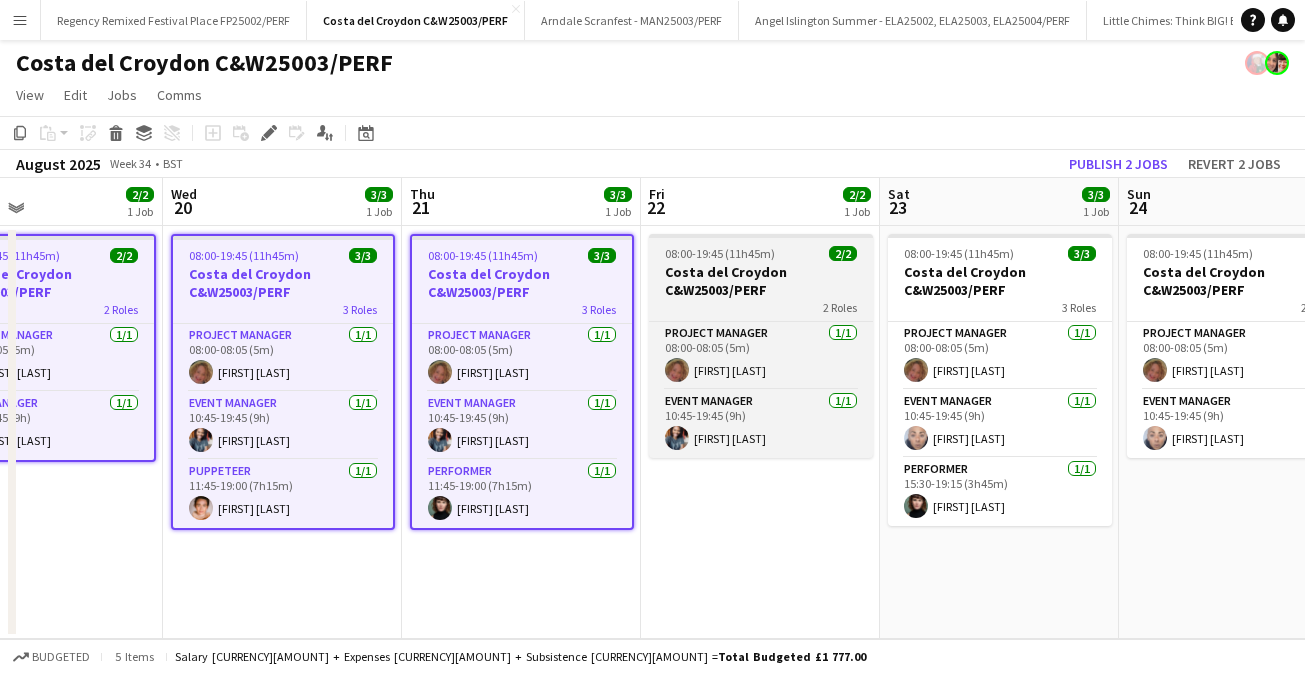 click on "Costa del Croydon C&W25003/PERF" at bounding box center (761, 281) 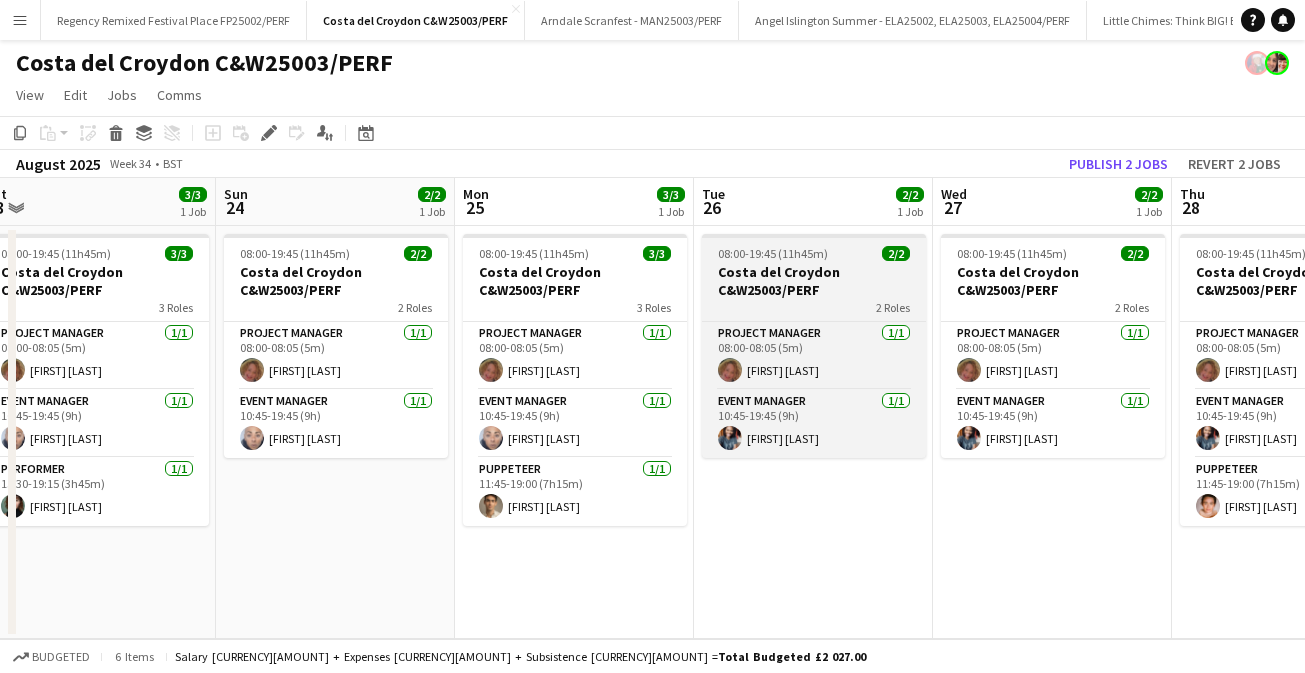 scroll, scrollTop: 0, scrollLeft: 749, axis: horizontal 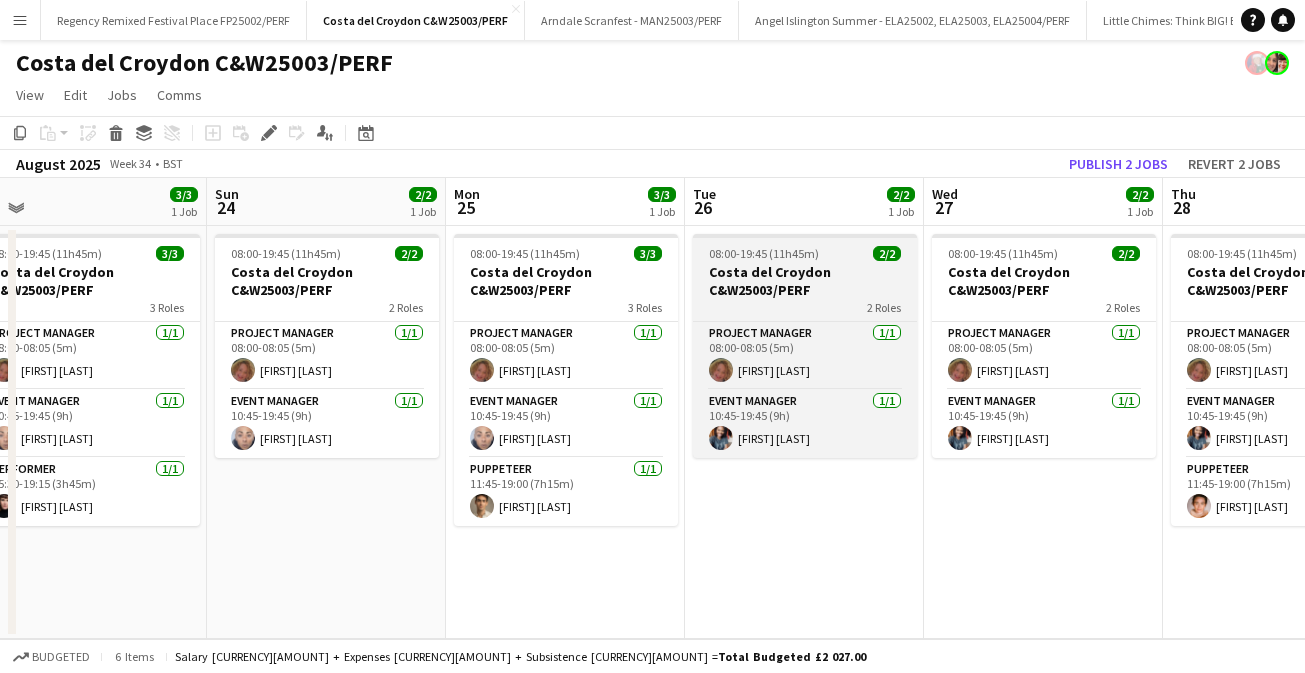 click on "[TIME]-[TIME] ([DURATION])    2/2" at bounding box center (805, 253) 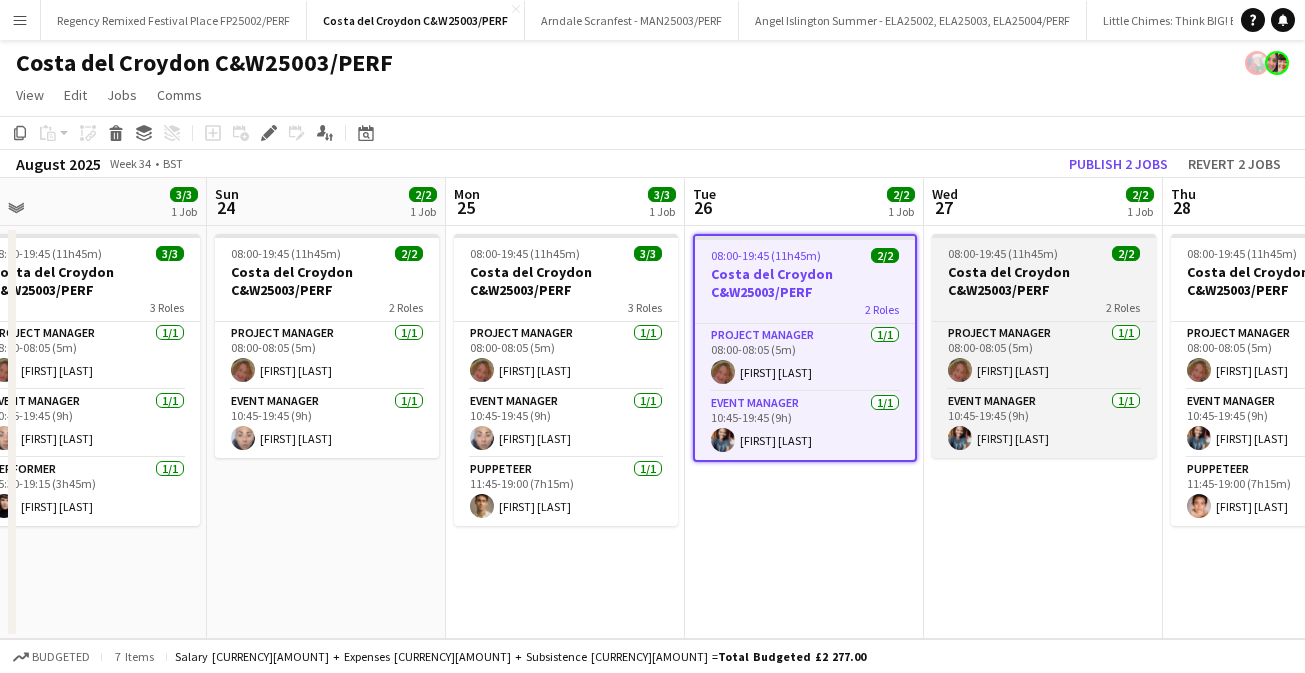 click on "Costa del Croydon C&W25003/PERF" at bounding box center (1044, 281) 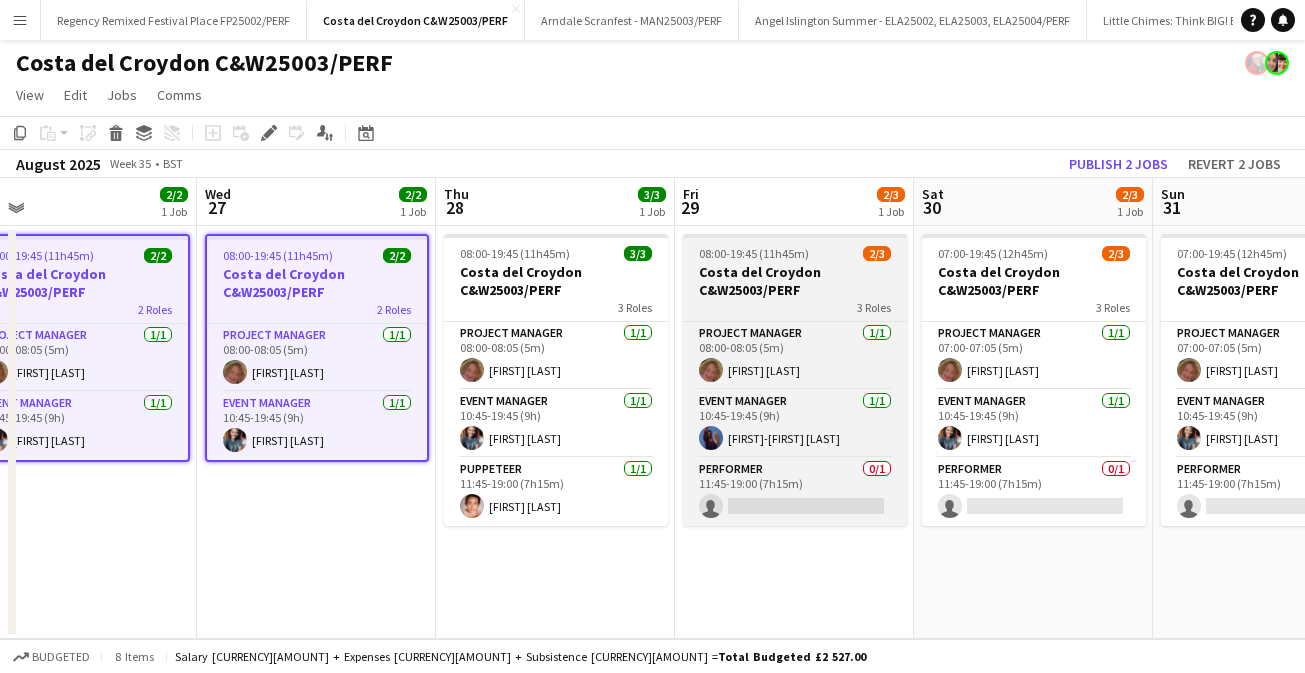 scroll, scrollTop: 0, scrollLeft: 760, axis: horizontal 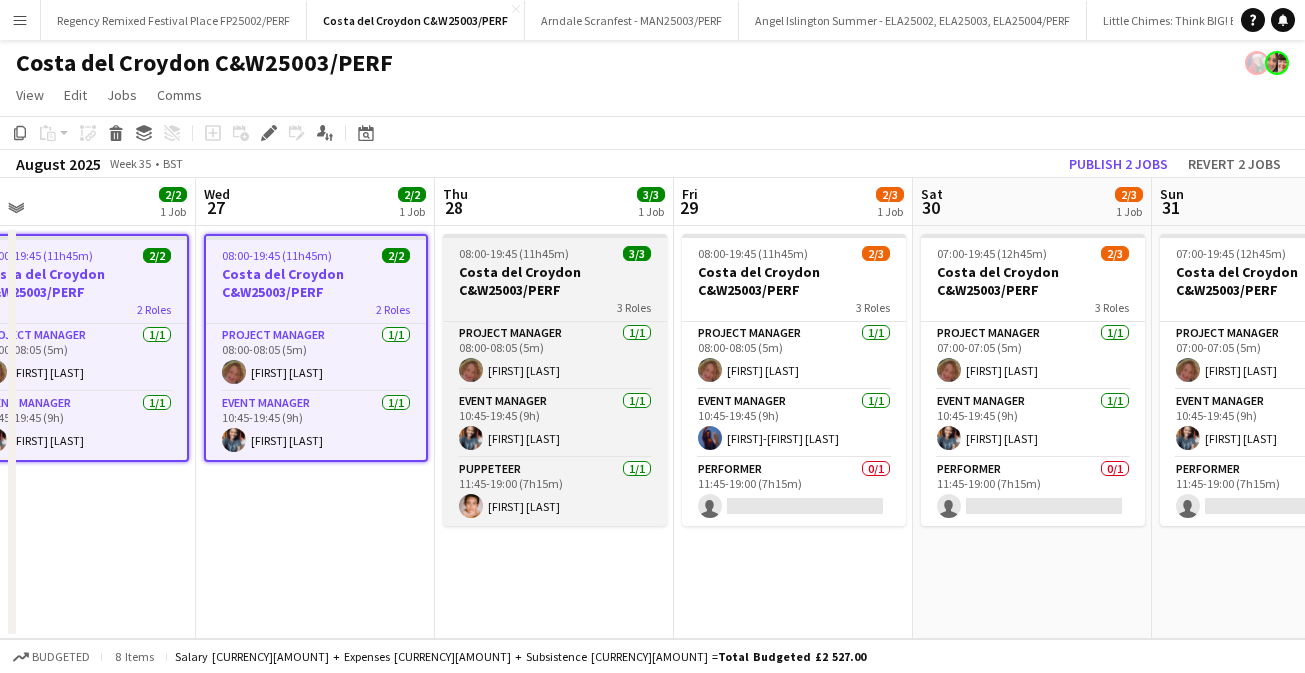 click on "Costa del Croydon C&W25003/PERF" at bounding box center (555, 281) 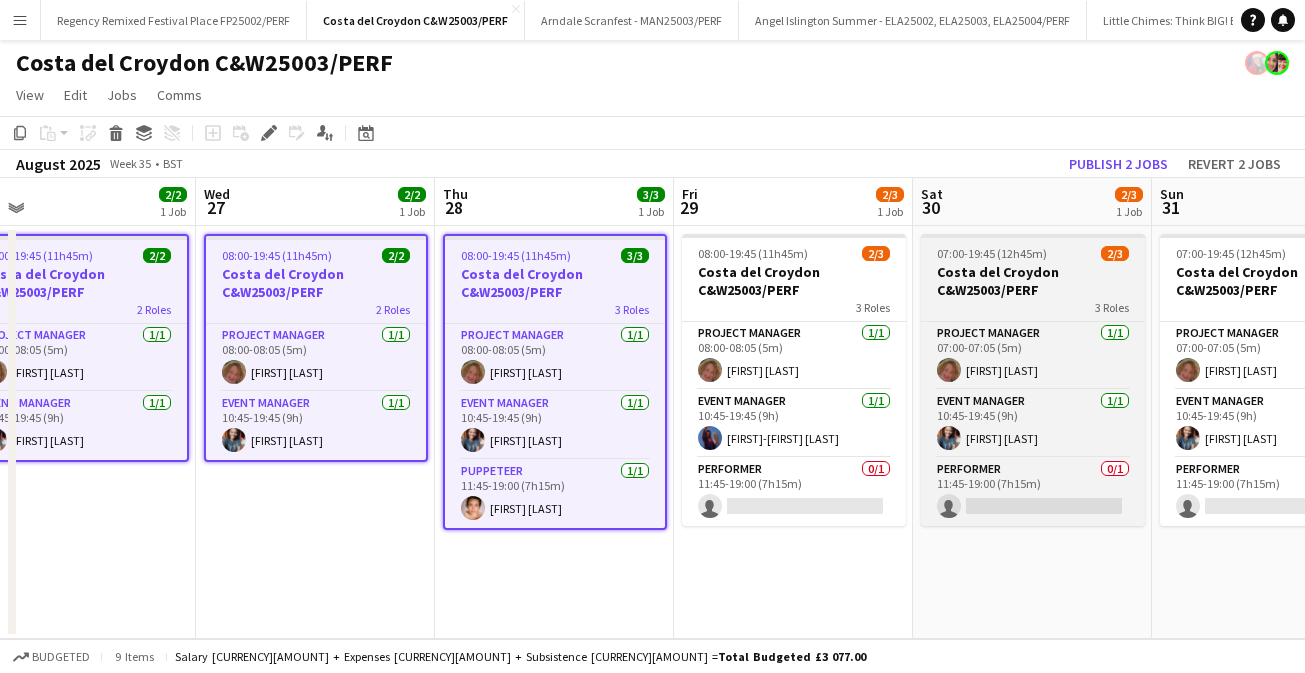 click on "Costa del Croydon C&W25003/PERF" at bounding box center (1033, 281) 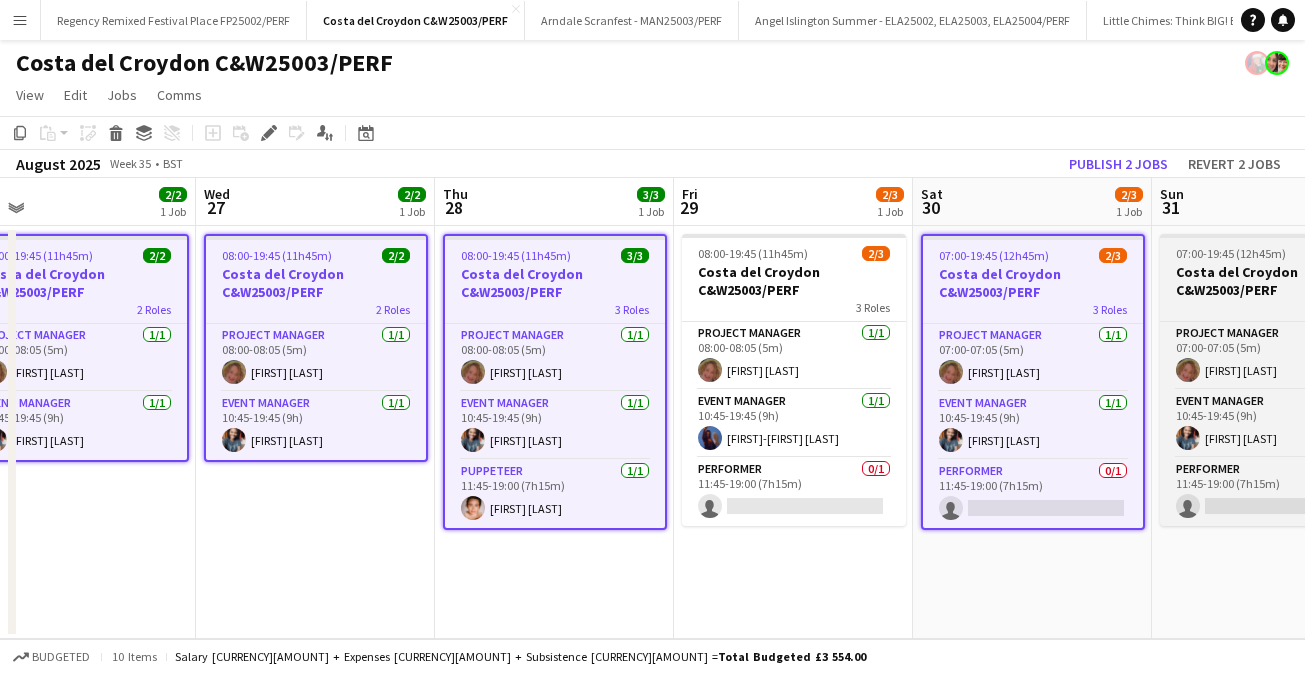 click on "Costa del Croydon C&W25003/PERF" at bounding box center [1272, 281] 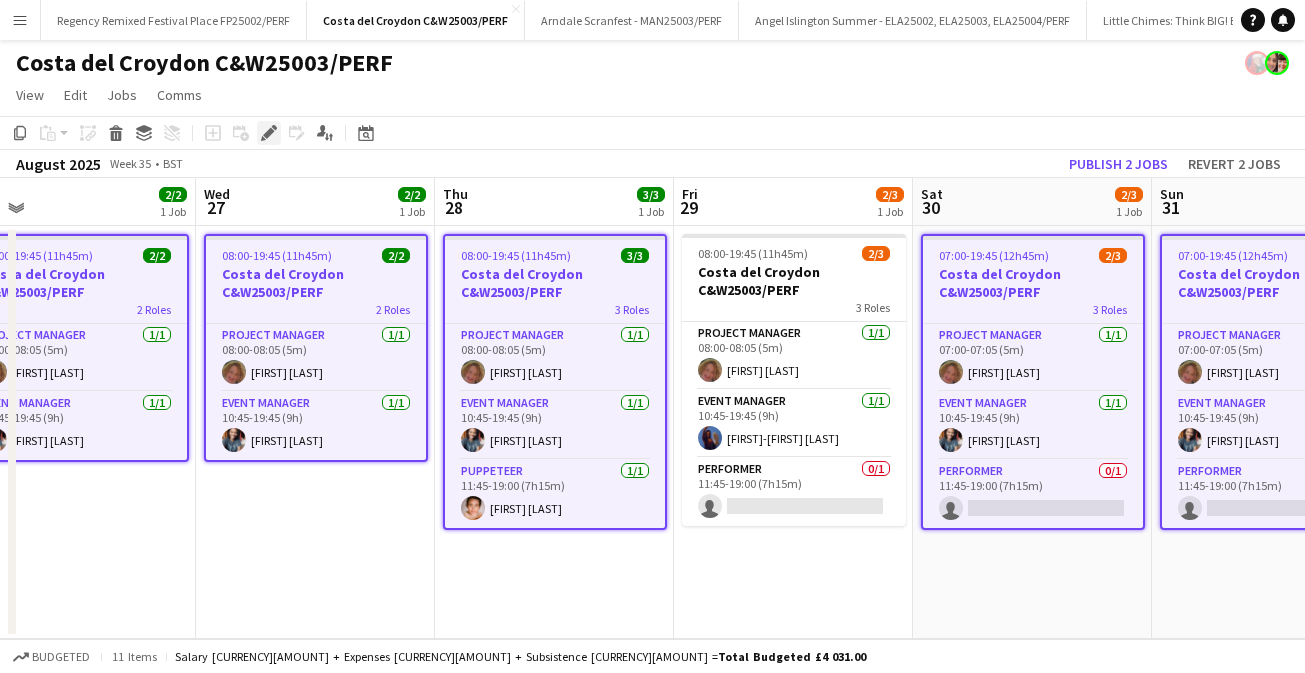 click 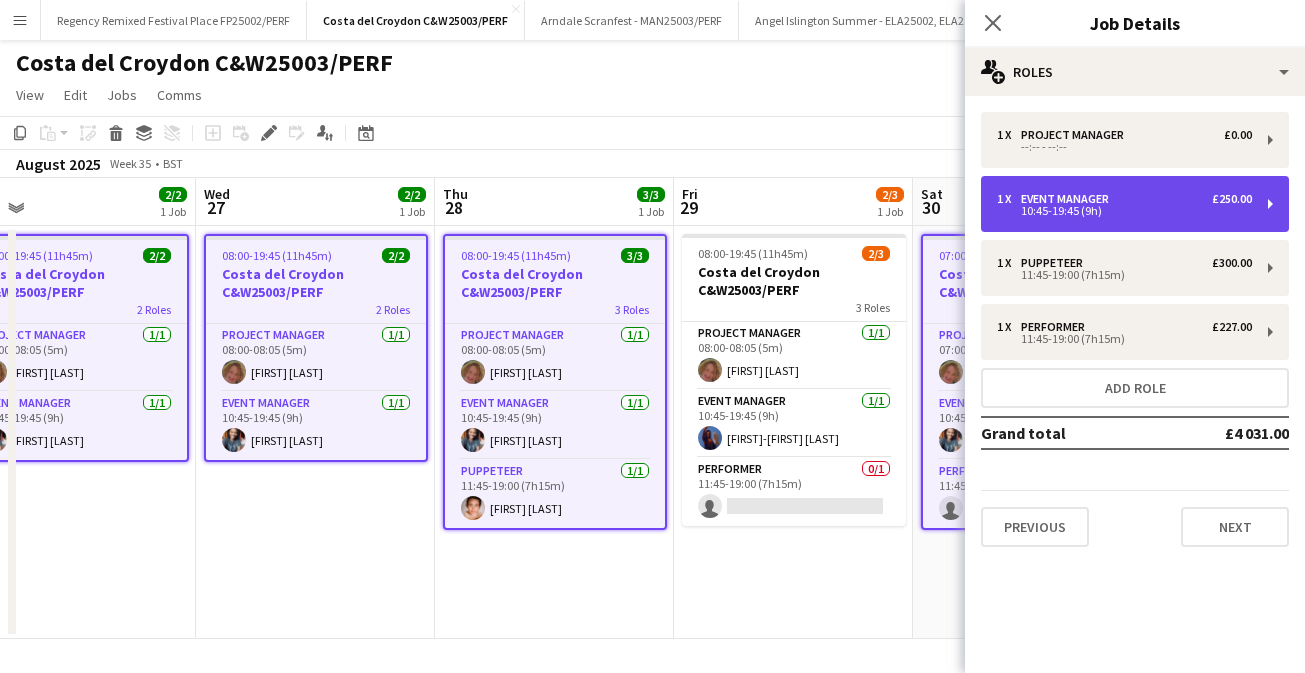 click on "1 x   Event Manager   [CURRENCY][AMOUNT]" at bounding box center (1124, 199) 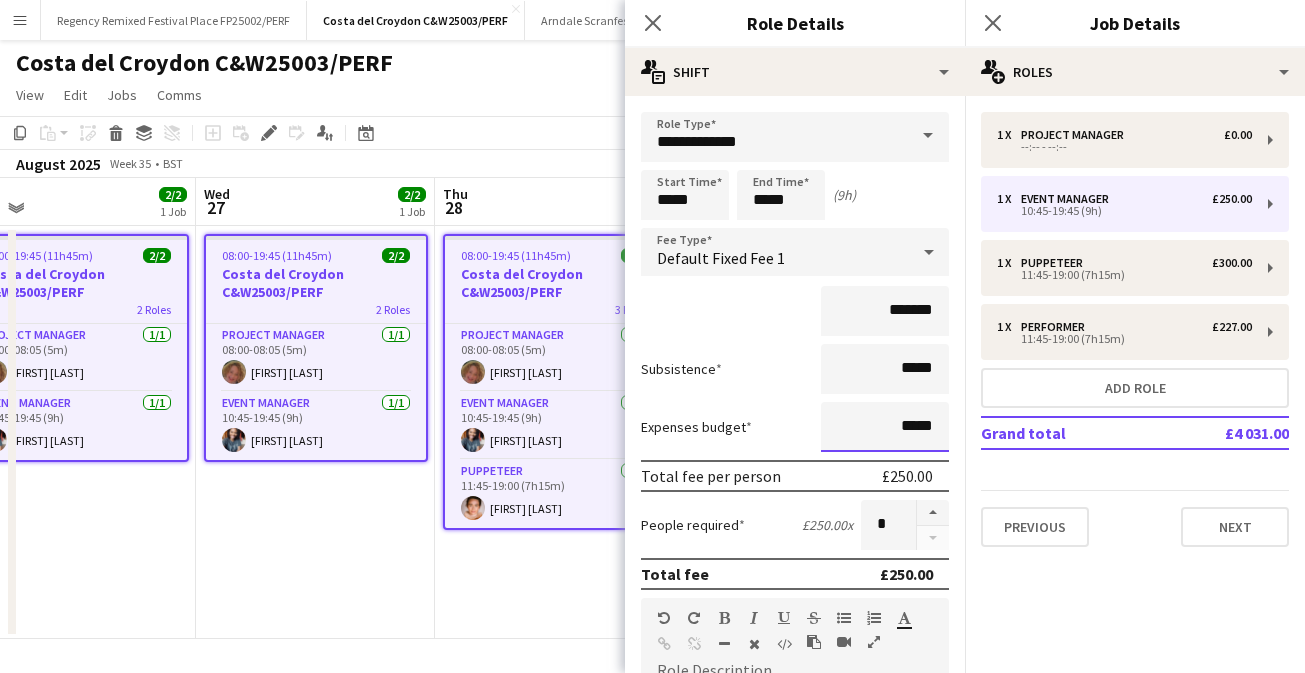 click on "*****" at bounding box center [885, 427] 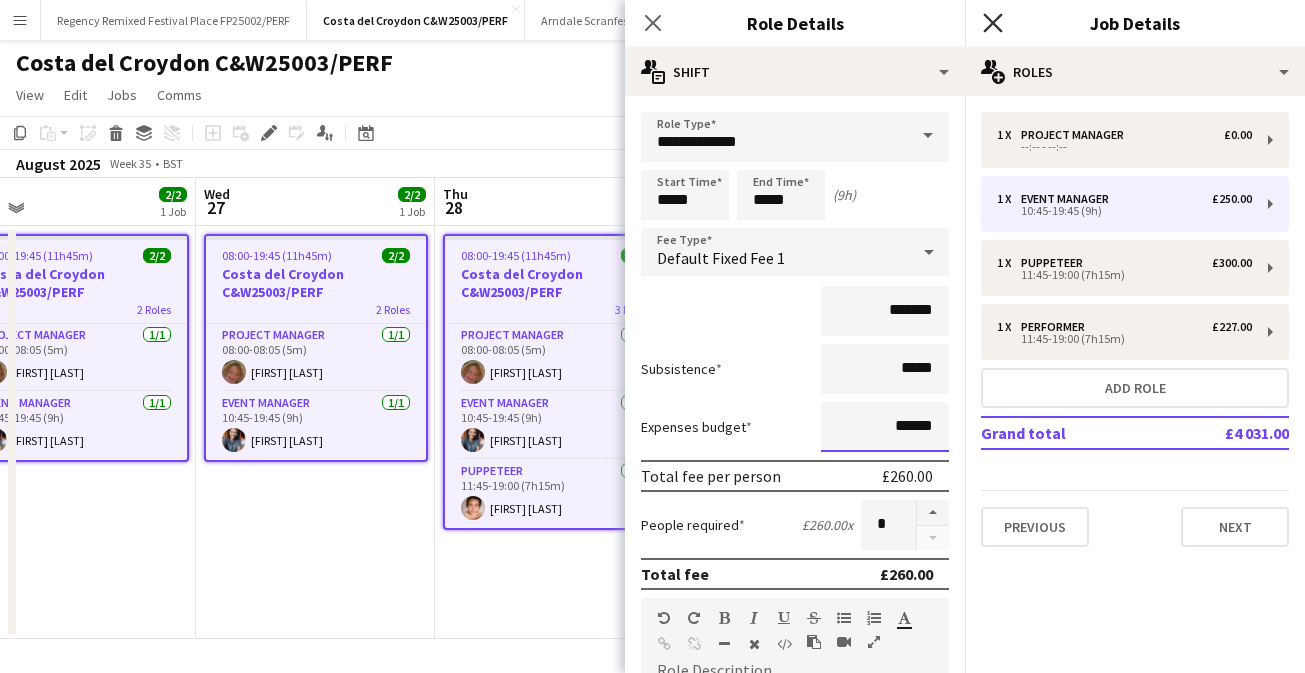 type on "******" 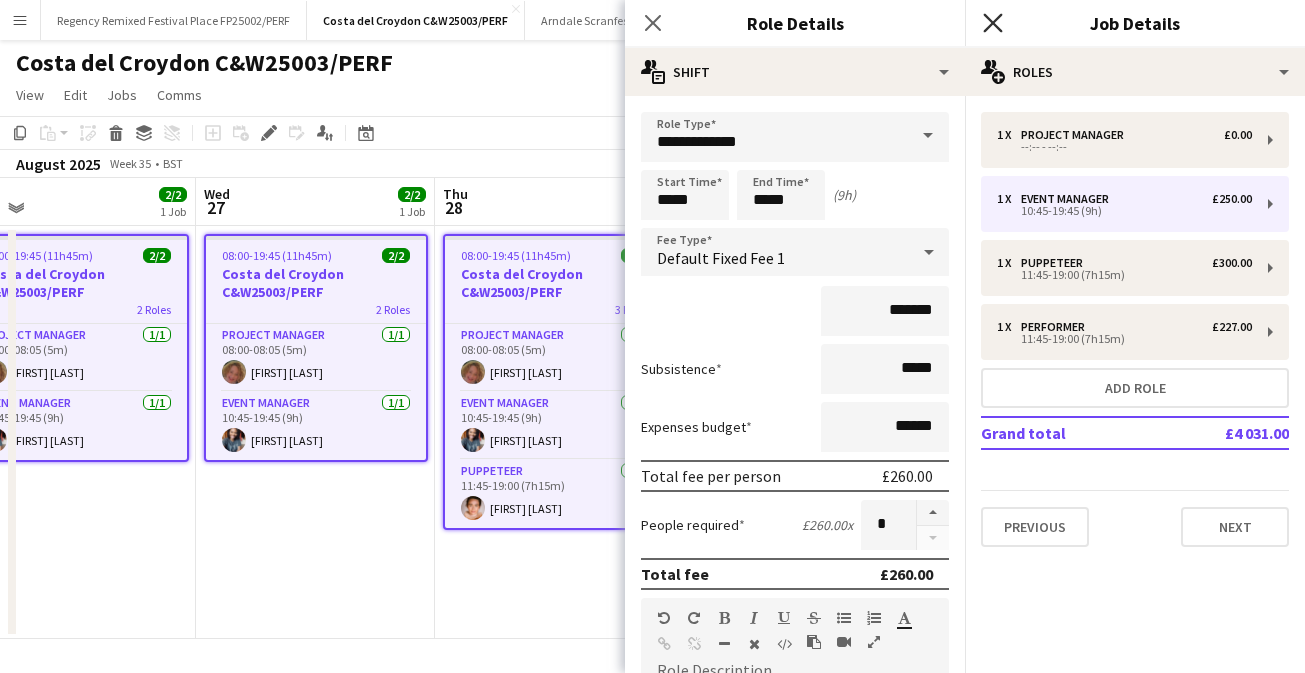 click 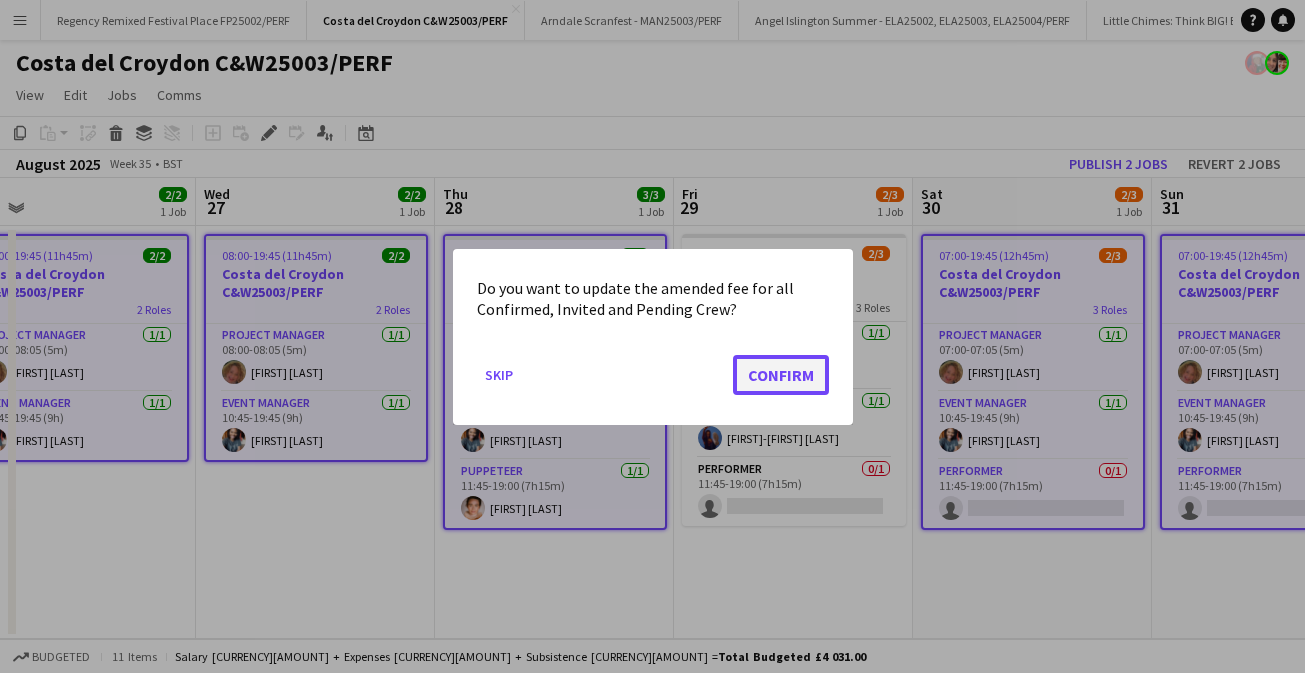 click on "Confirm" 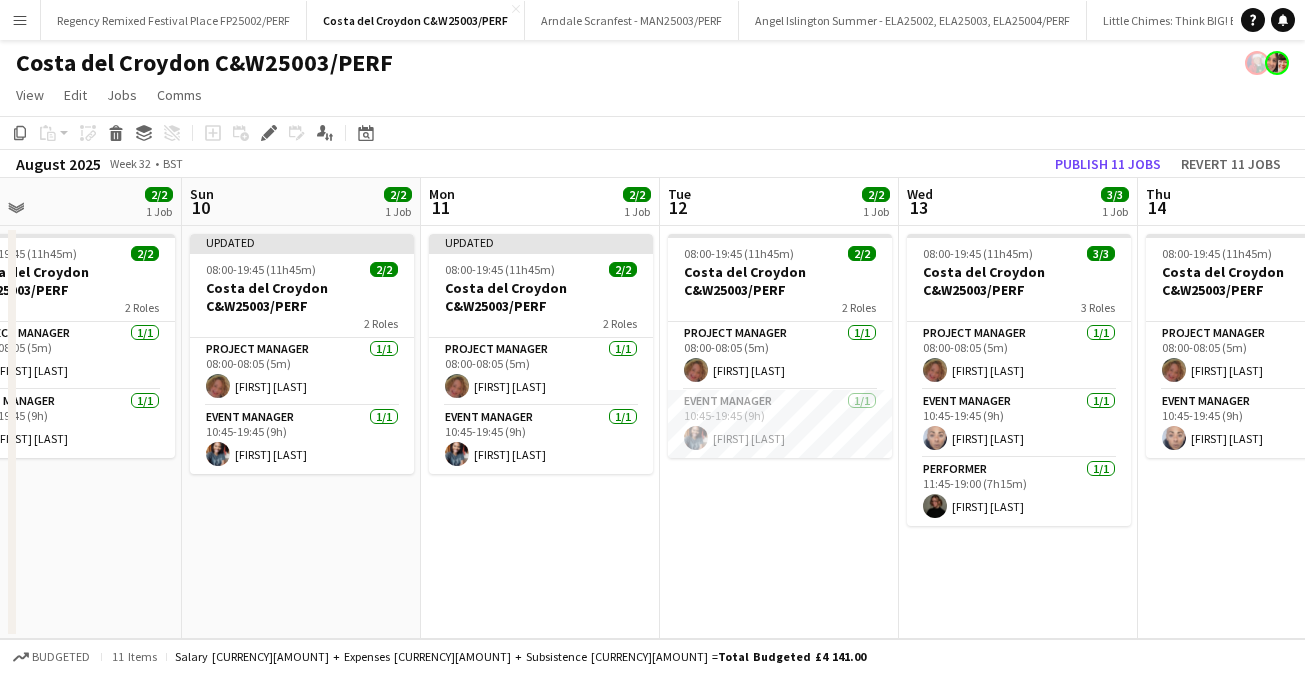 scroll, scrollTop: 0, scrollLeft: 534, axis: horizontal 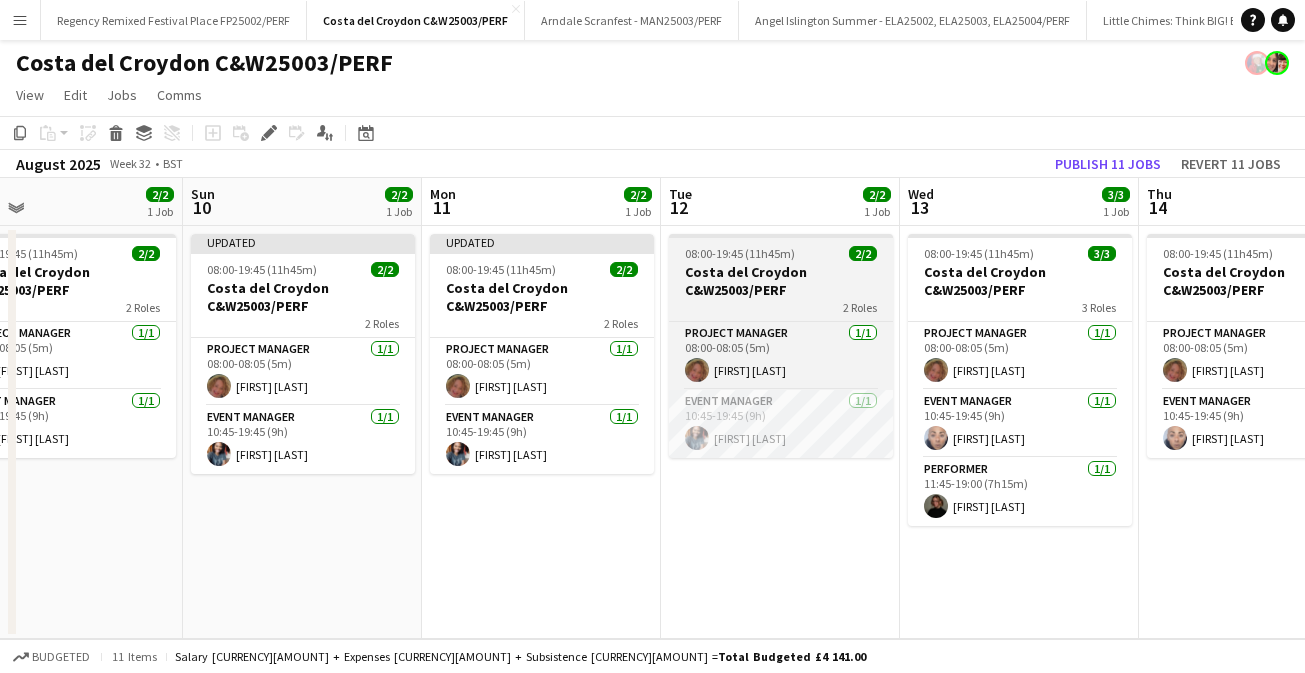 click on "Costa del Croydon C&W25003/PERF" at bounding box center (781, 281) 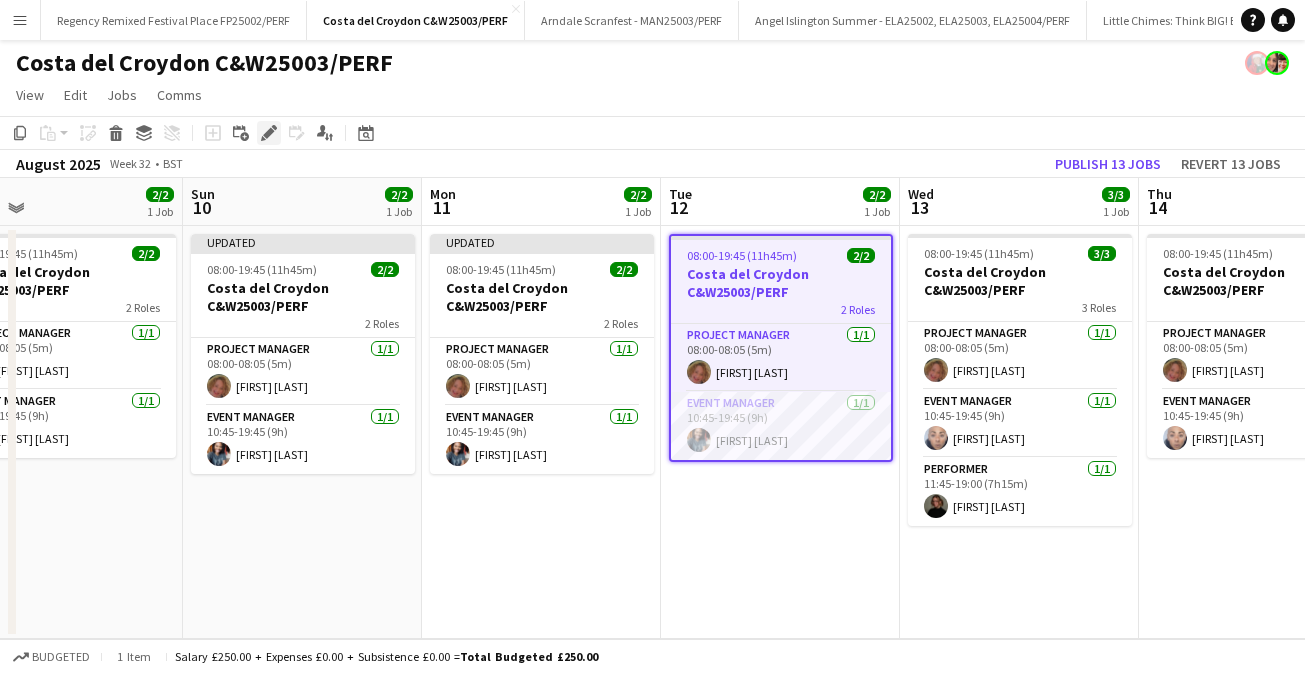 click 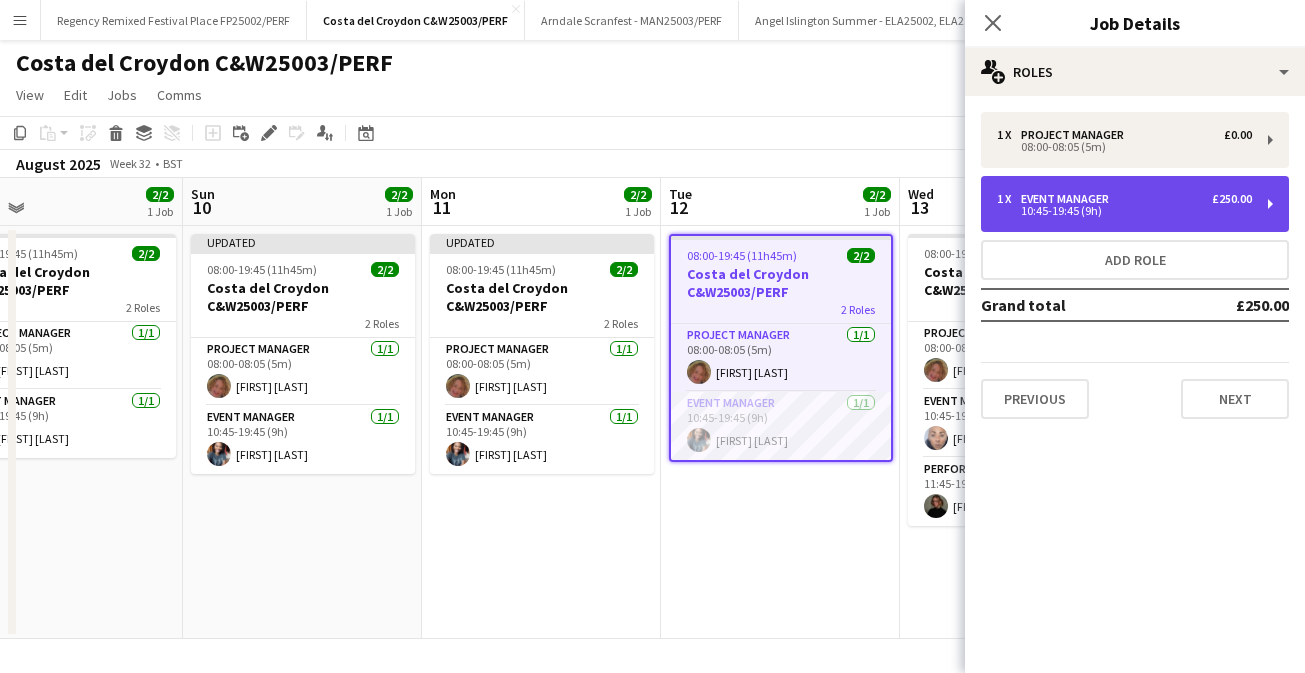 click on "£250.00" at bounding box center (1232, 199) 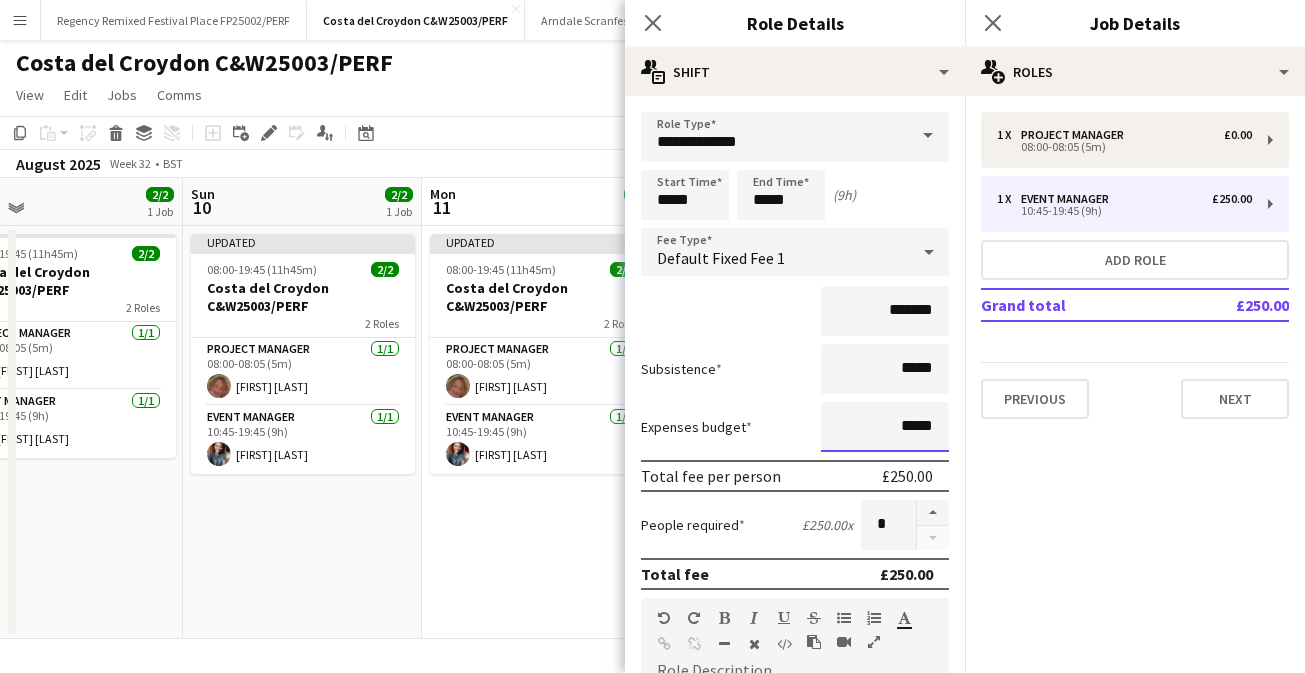 click on "*****" at bounding box center [885, 427] 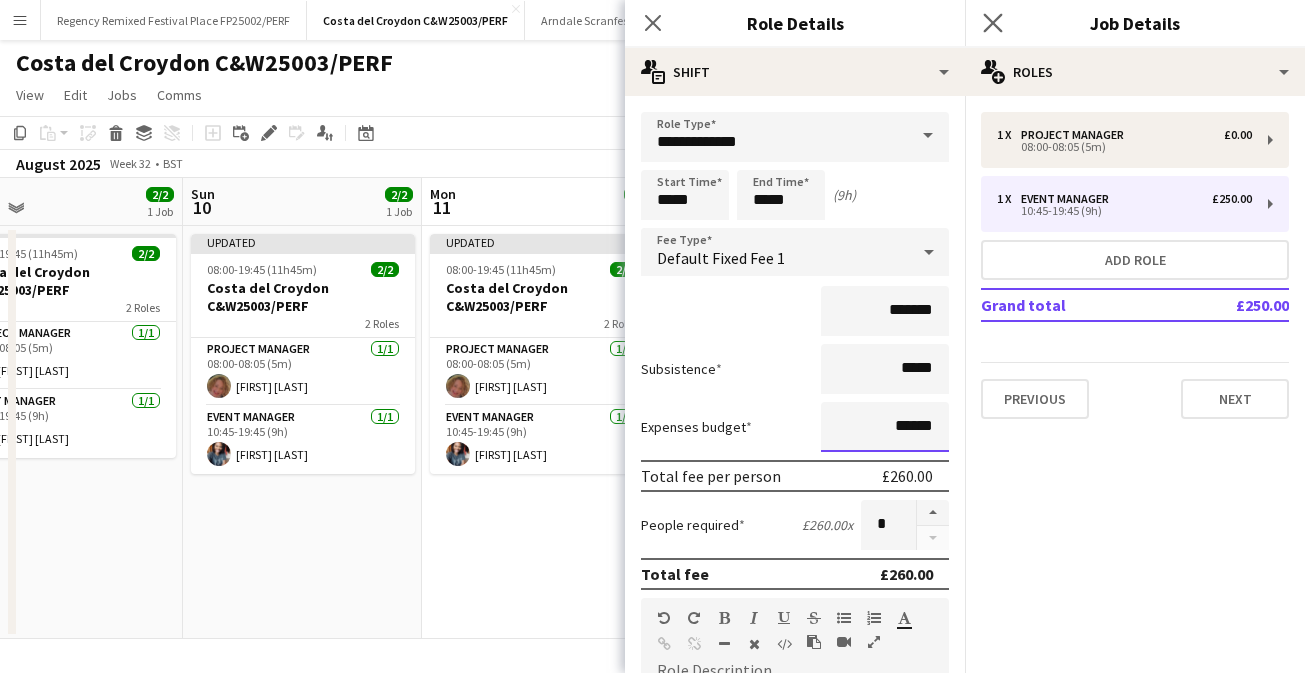 type on "******" 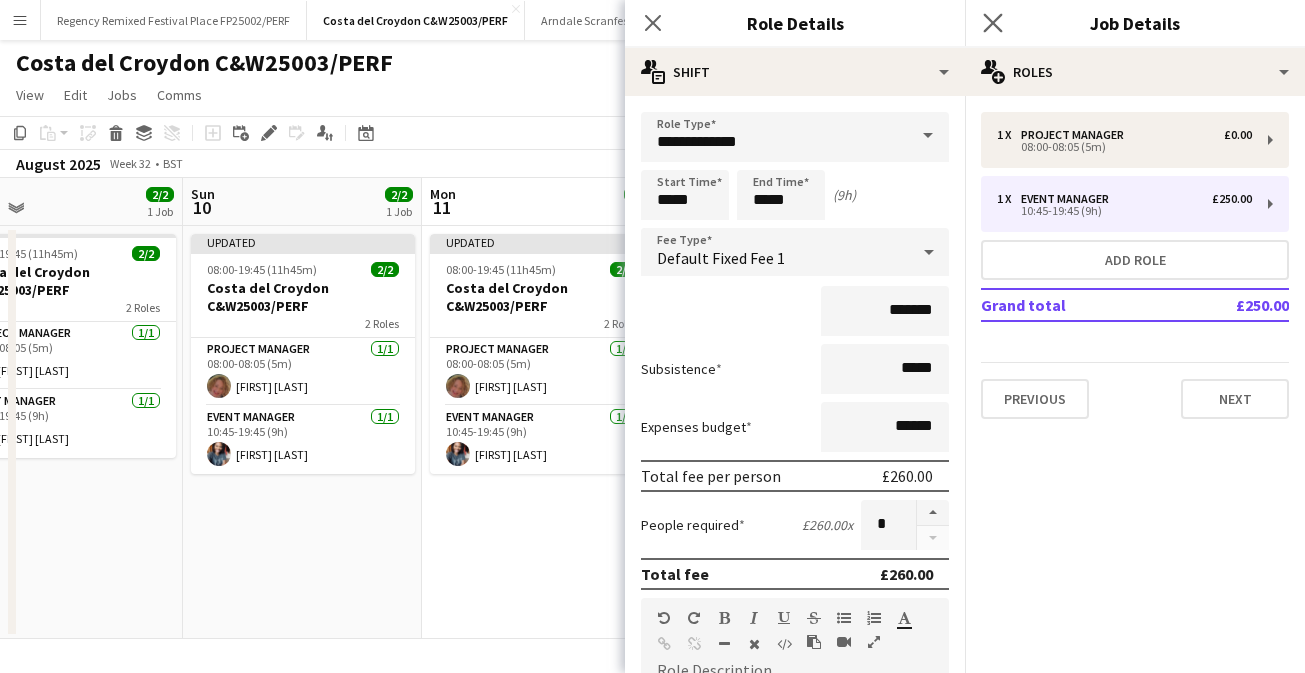 click on "Close pop-in" 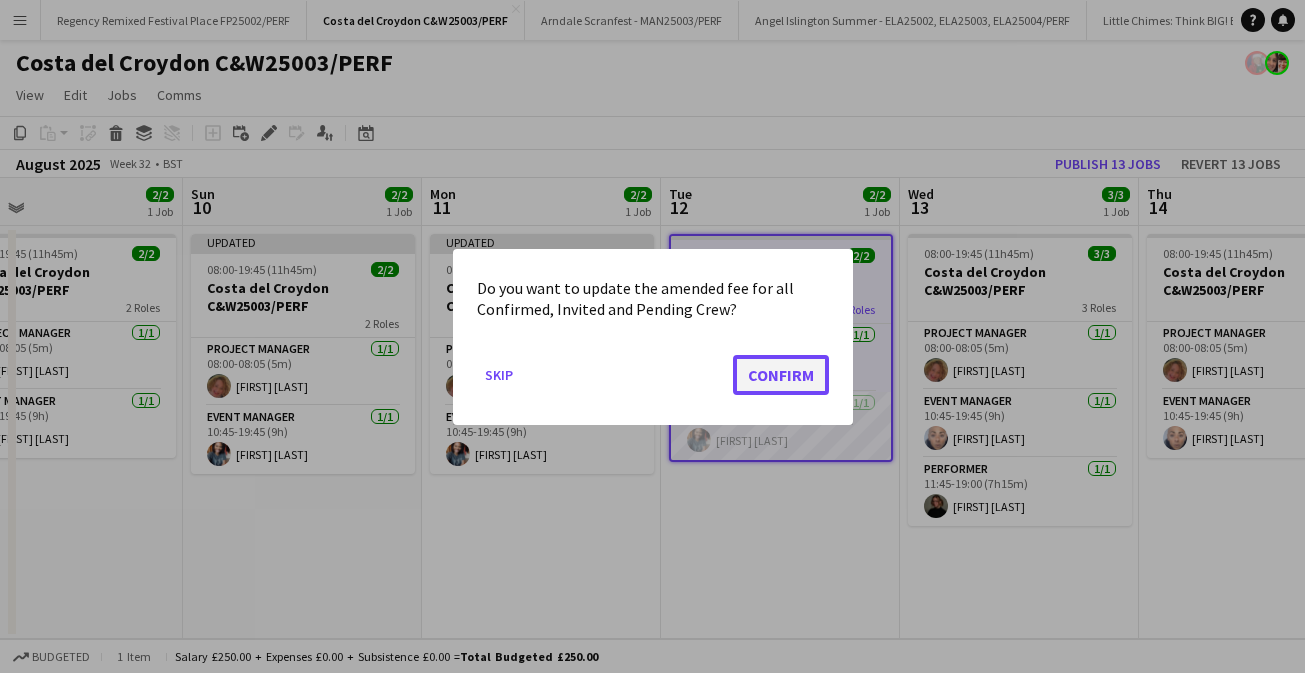 click on "Confirm" 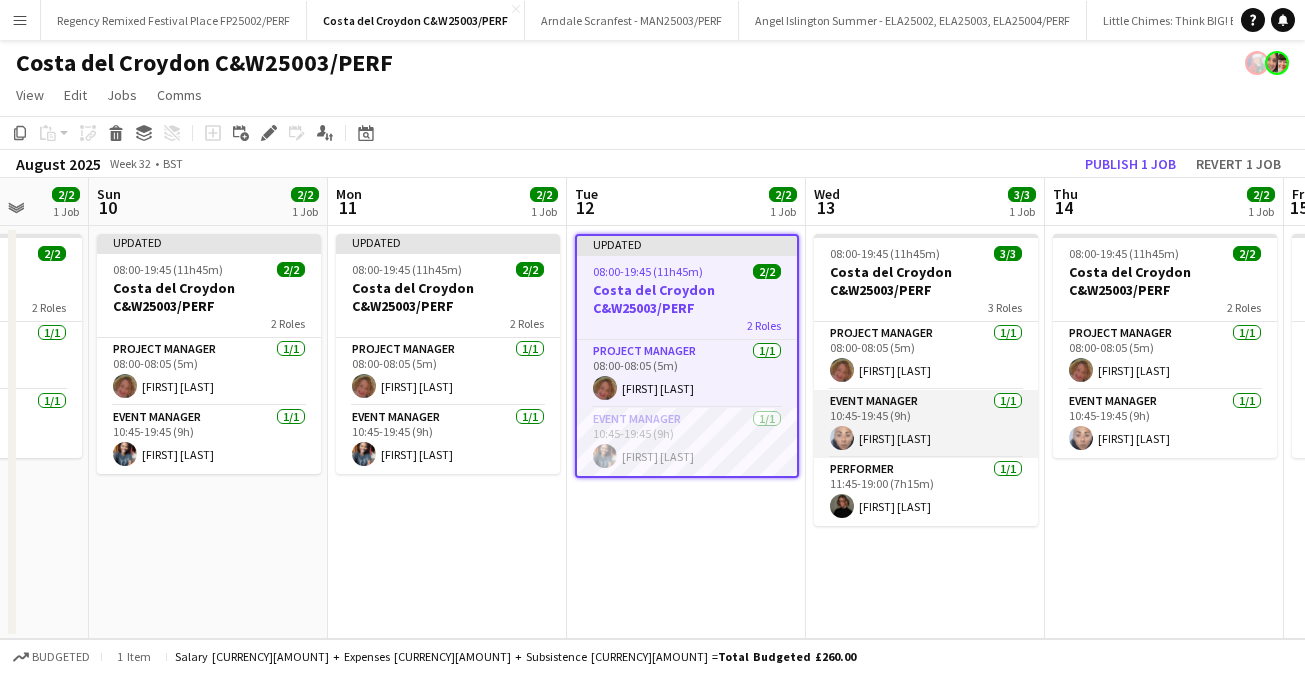 scroll, scrollTop: 0, scrollLeft: 629, axis: horizontal 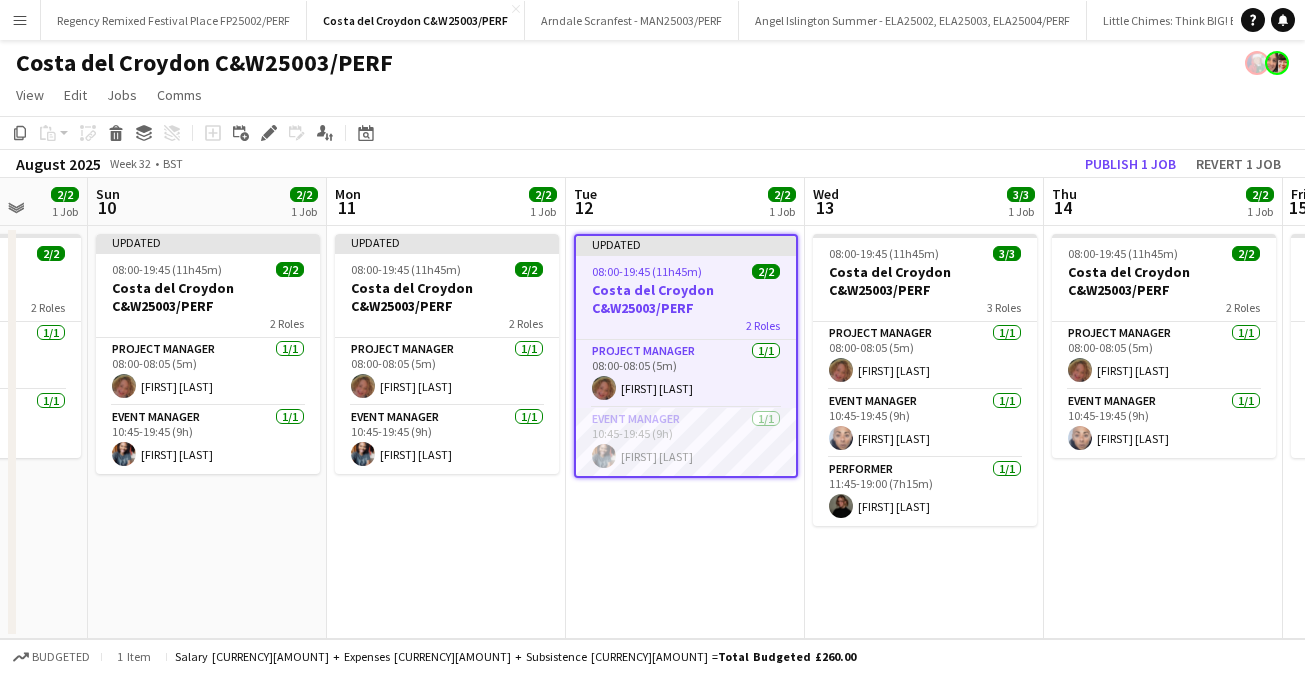click on "Menu" at bounding box center [20, 20] 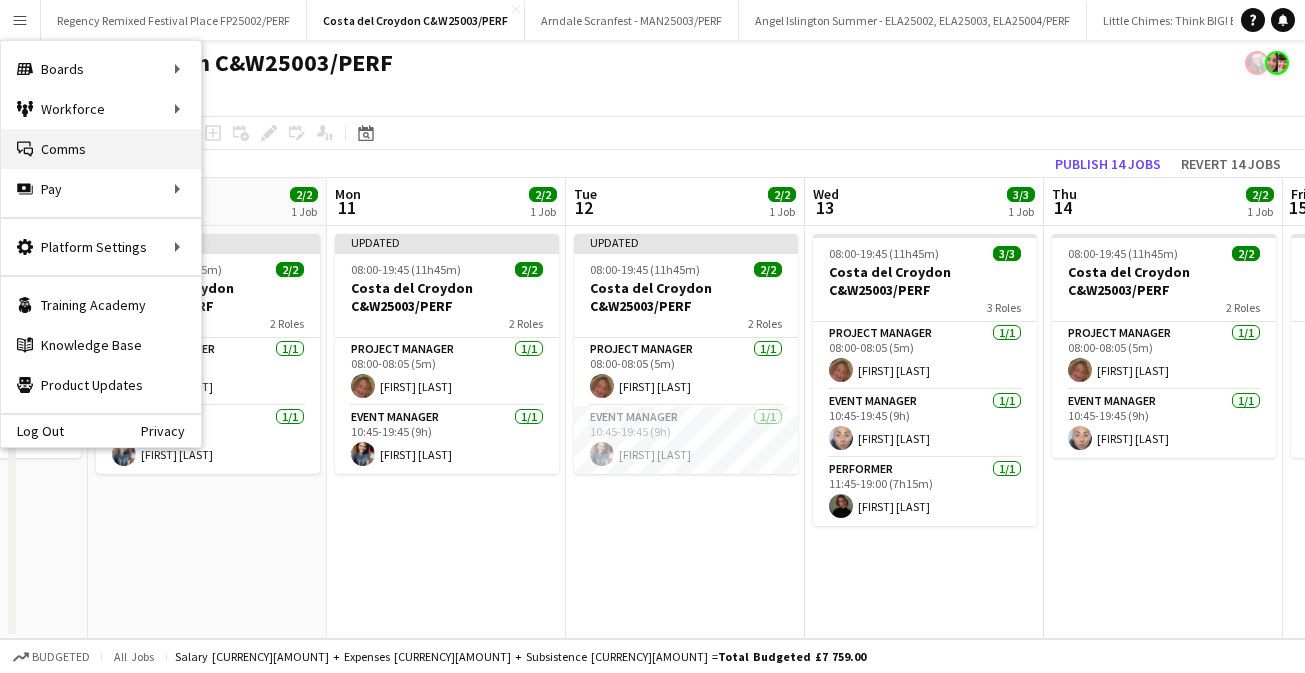 click on "Comms
Comms" at bounding box center [101, 149] 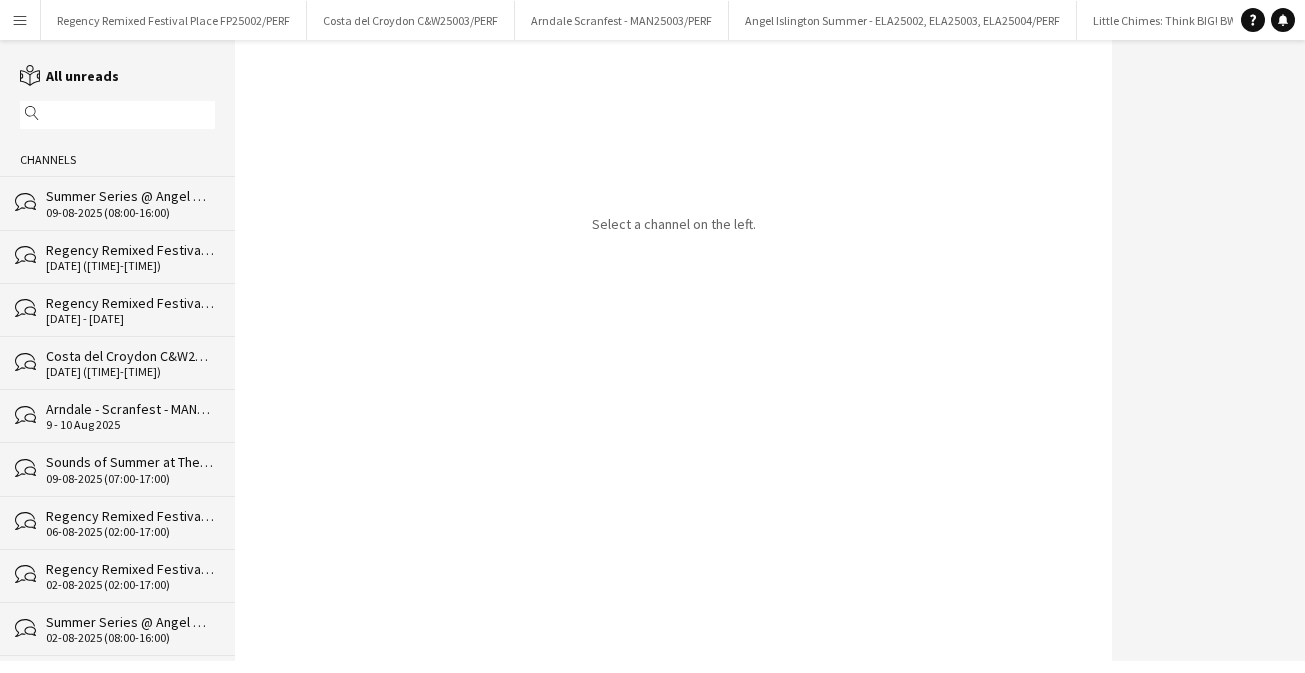 click on "bubbles
Summer Series @ Angel Ministry of Happy    09-08-2025 (08:00-16:00)" 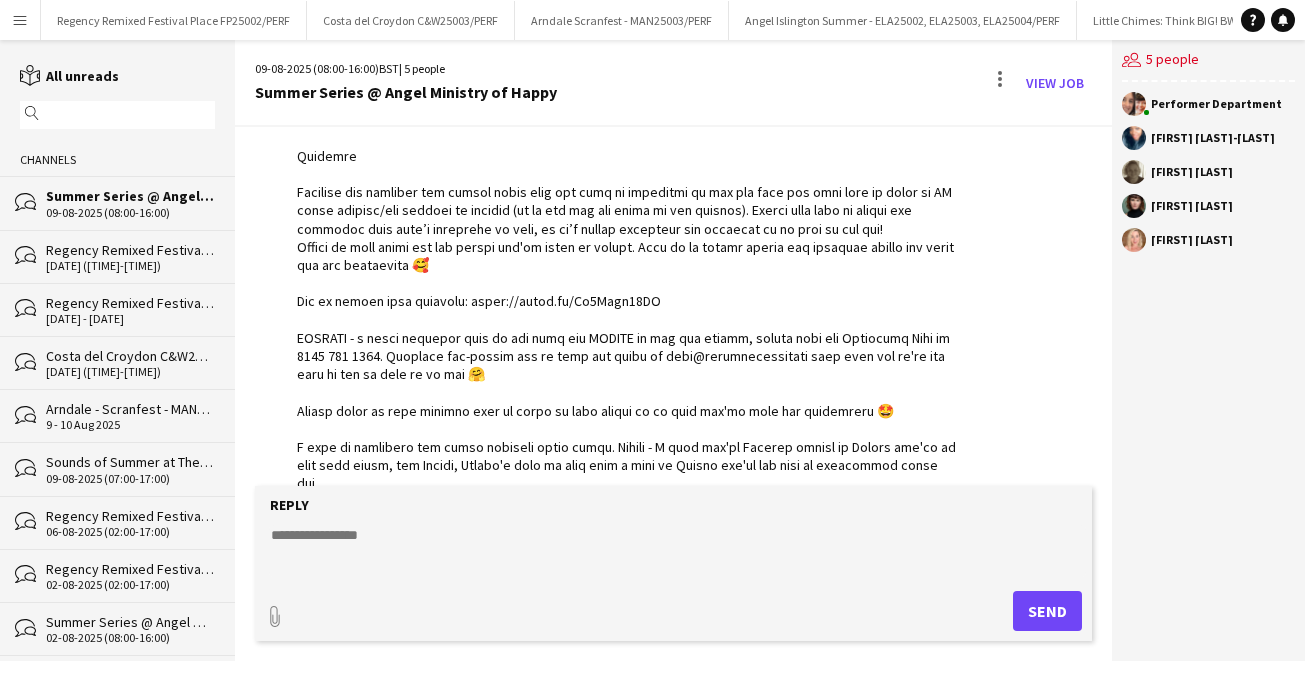 scroll, scrollTop: 495, scrollLeft: 0, axis: vertical 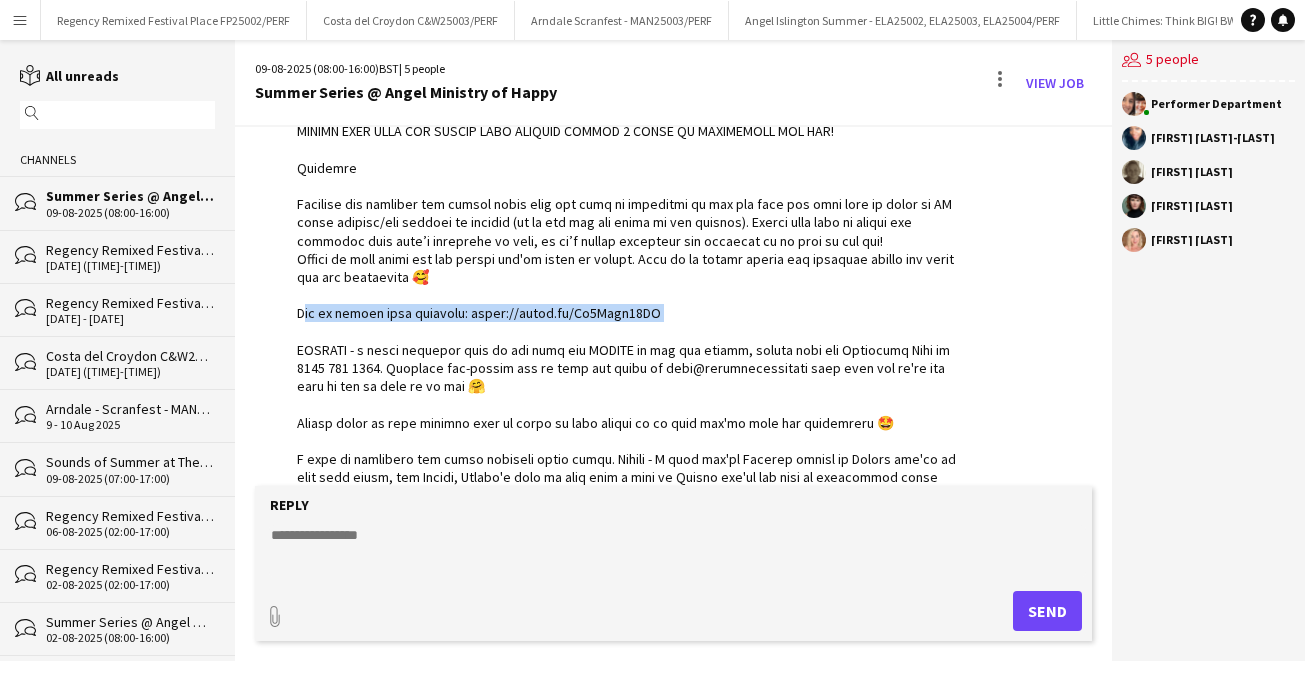 drag, startPoint x: 688, startPoint y: 294, endPoint x: 298, endPoint y: 288, distance: 390.04614 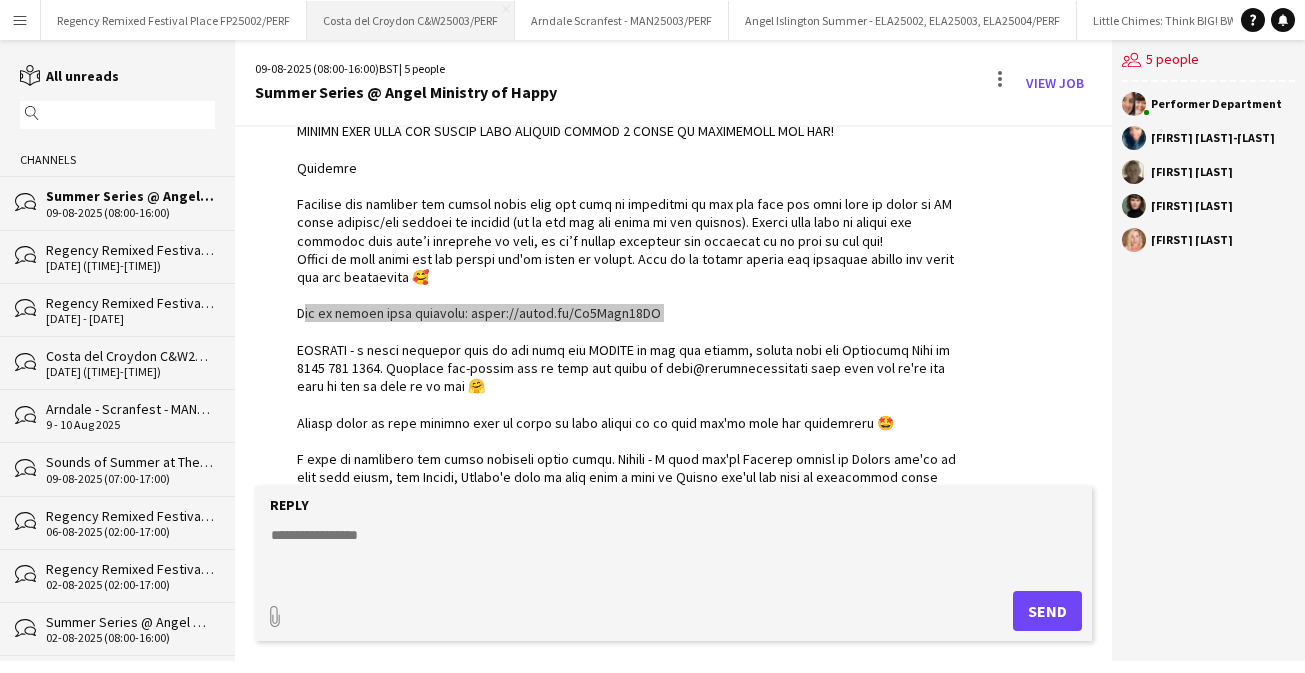 scroll, scrollTop: 531, scrollLeft: 0, axis: vertical 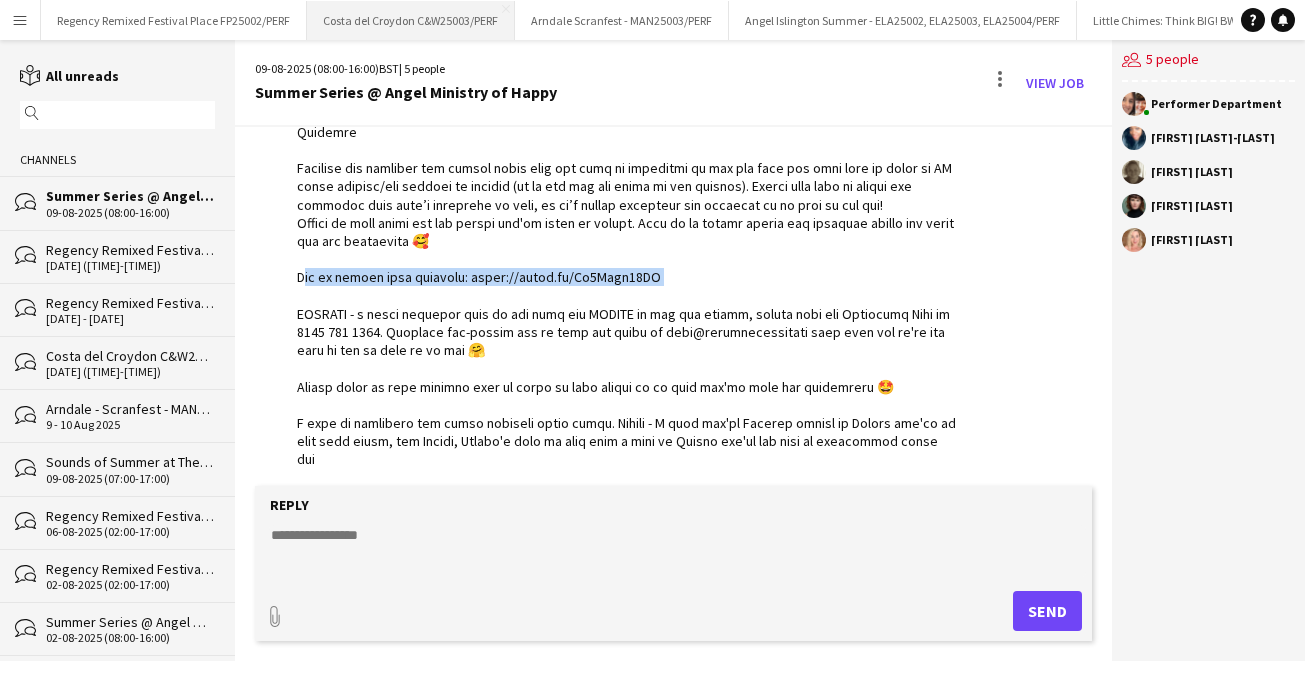click on "Costa del Croydon C&W25003/PERF
Close" at bounding box center [411, 20] 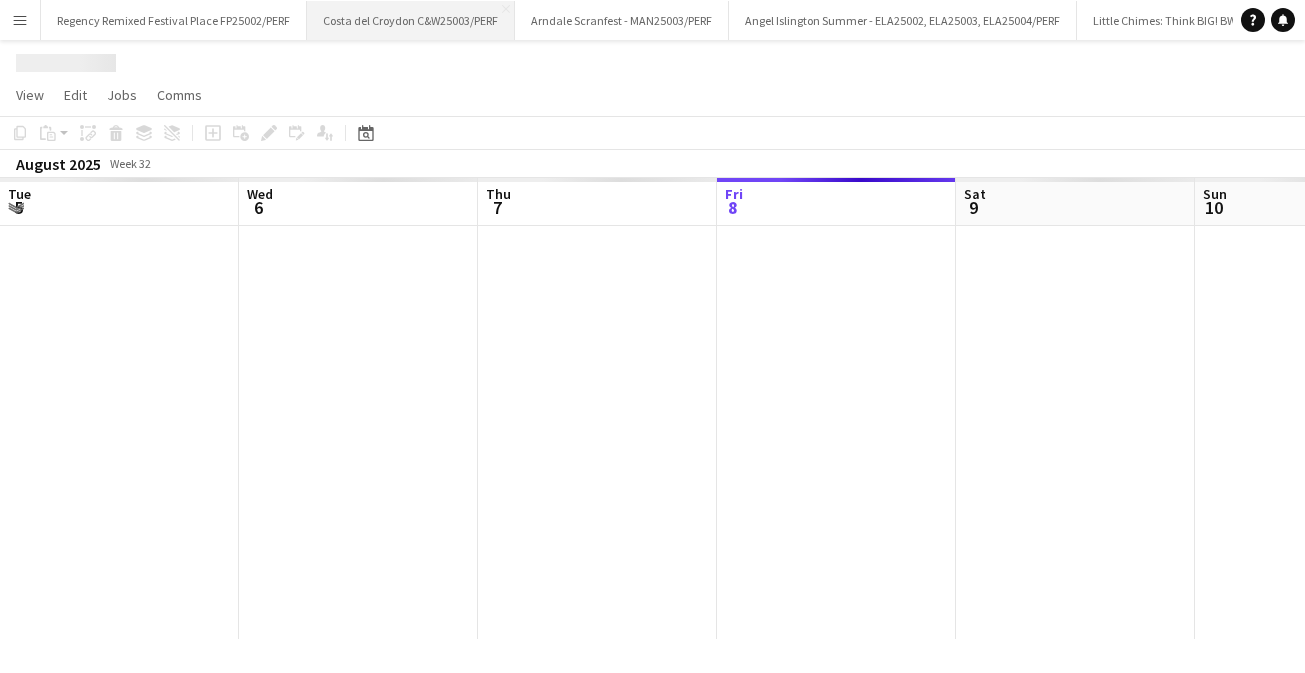 scroll, scrollTop: 0, scrollLeft: 478, axis: horizontal 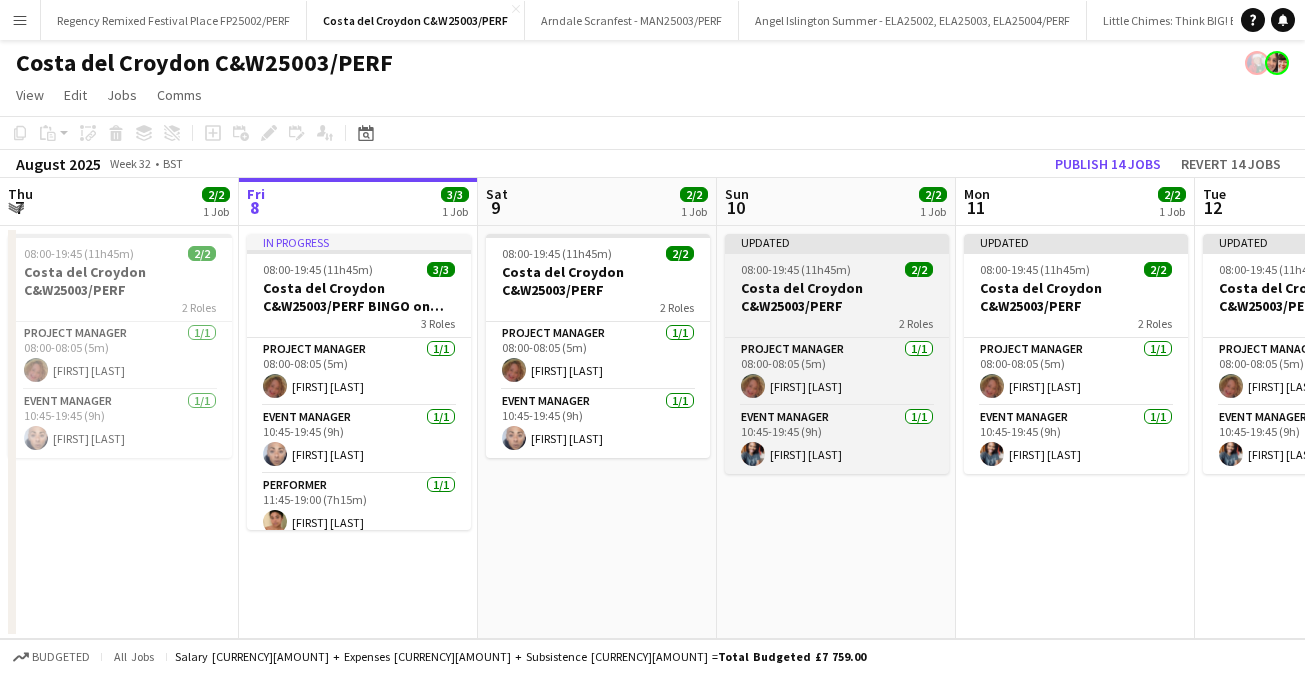 click on "Costa del Croydon C&W25003/PERF" at bounding box center (837, 297) 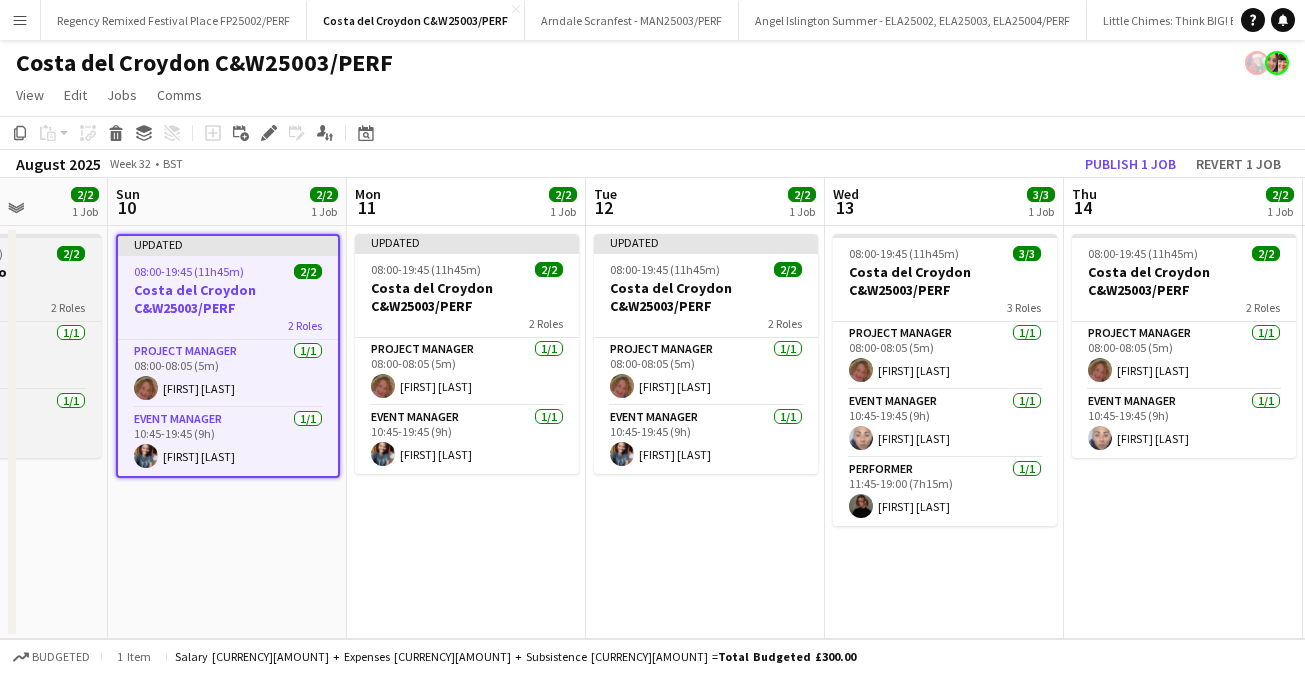 scroll, scrollTop: 0, scrollLeft: 755, axis: horizontal 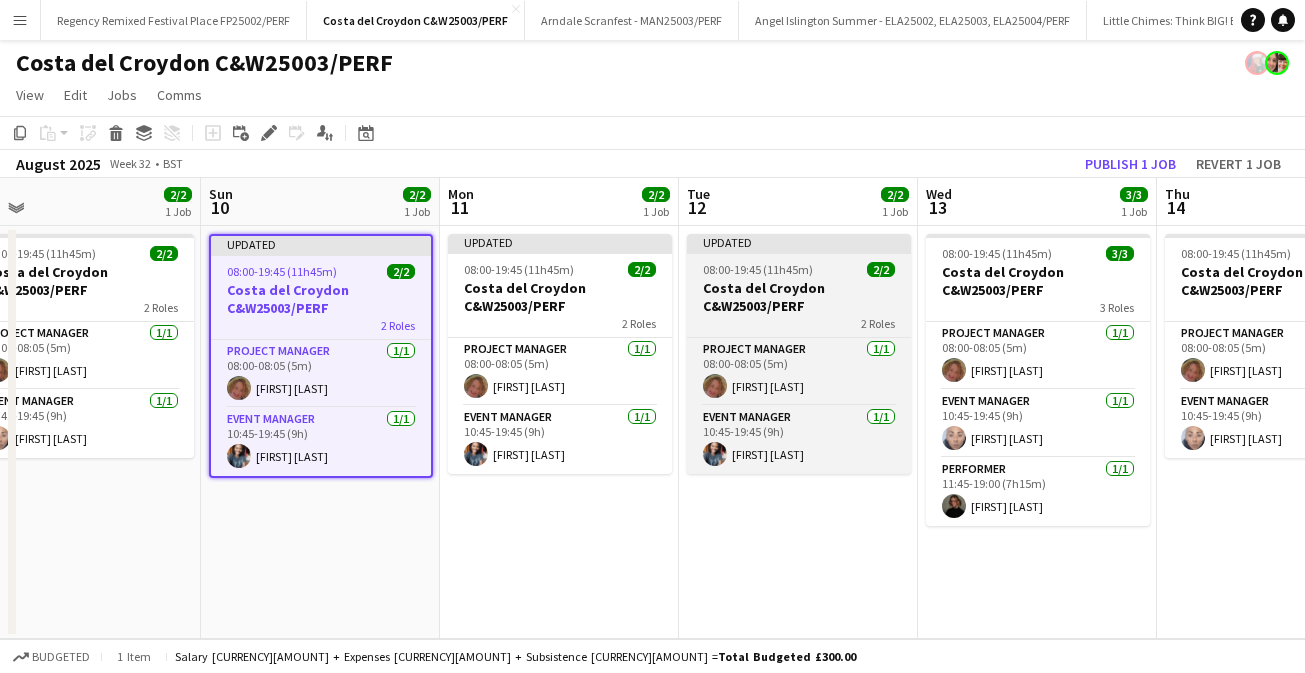 click on "08:00-19:45 (11h45m)" at bounding box center [758, 269] 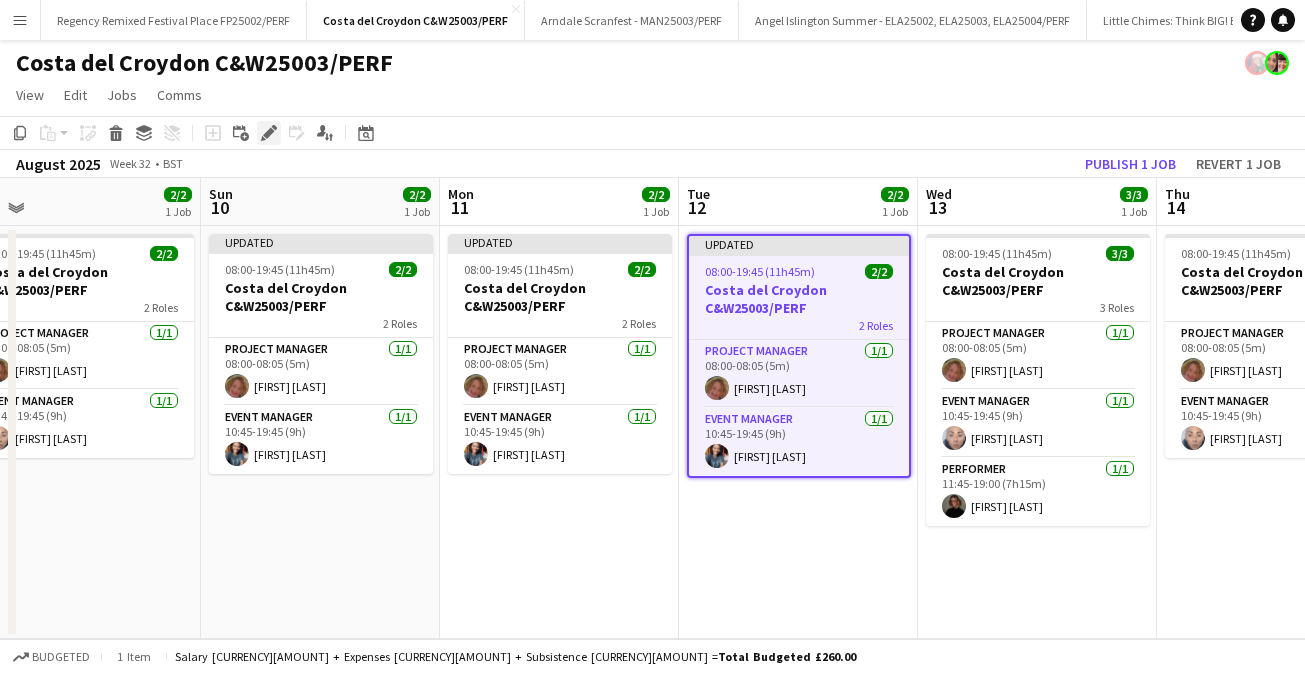 click on "Edit" 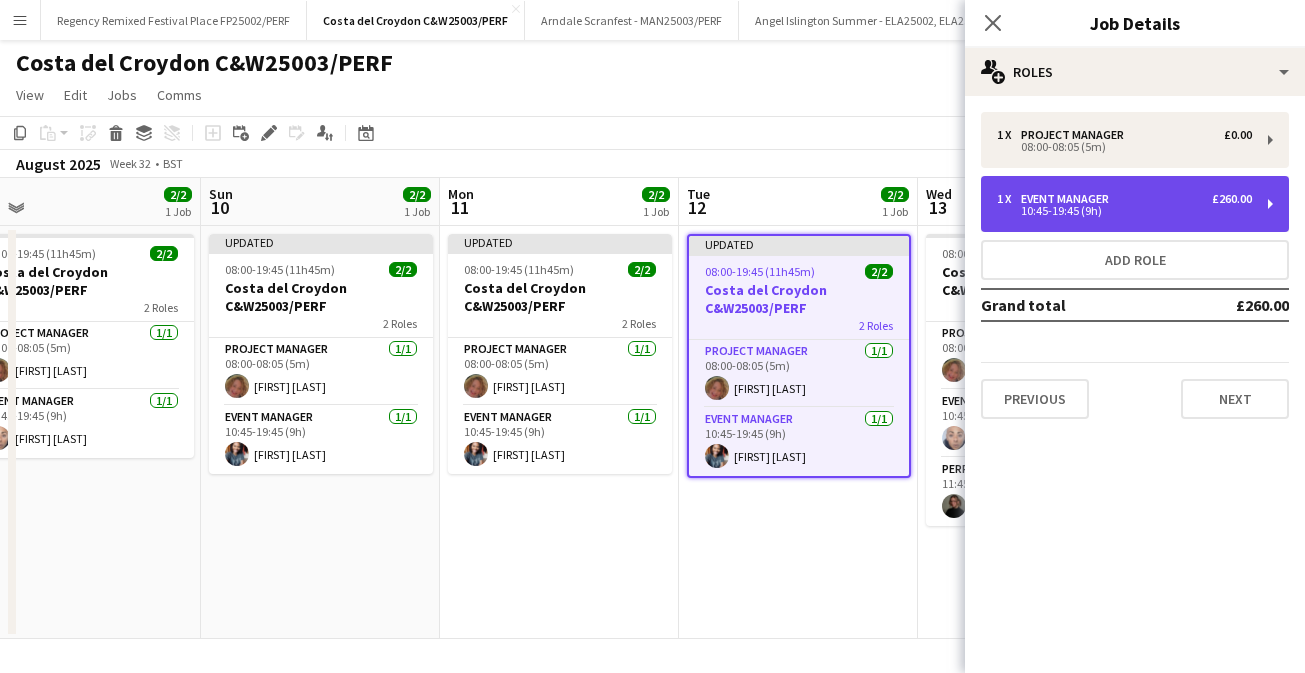 click on "10:45-19:45 (9h)" at bounding box center [1124, 211] 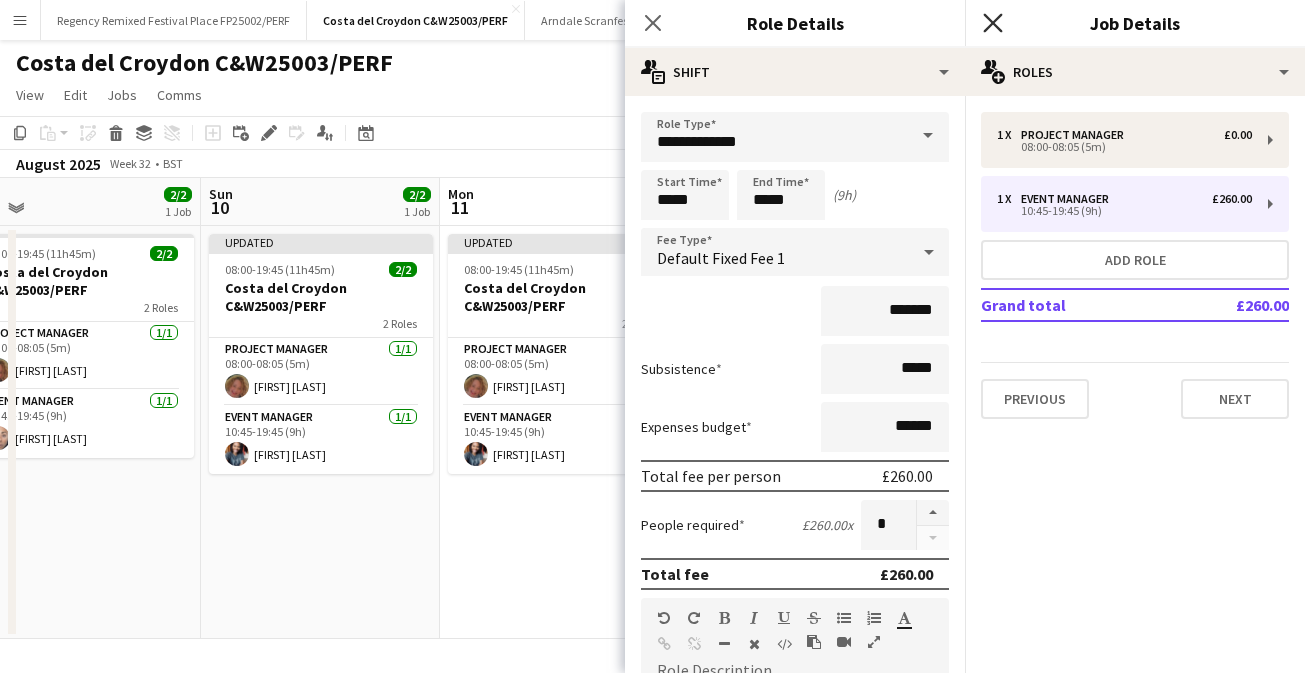 click on "Close pop-in" 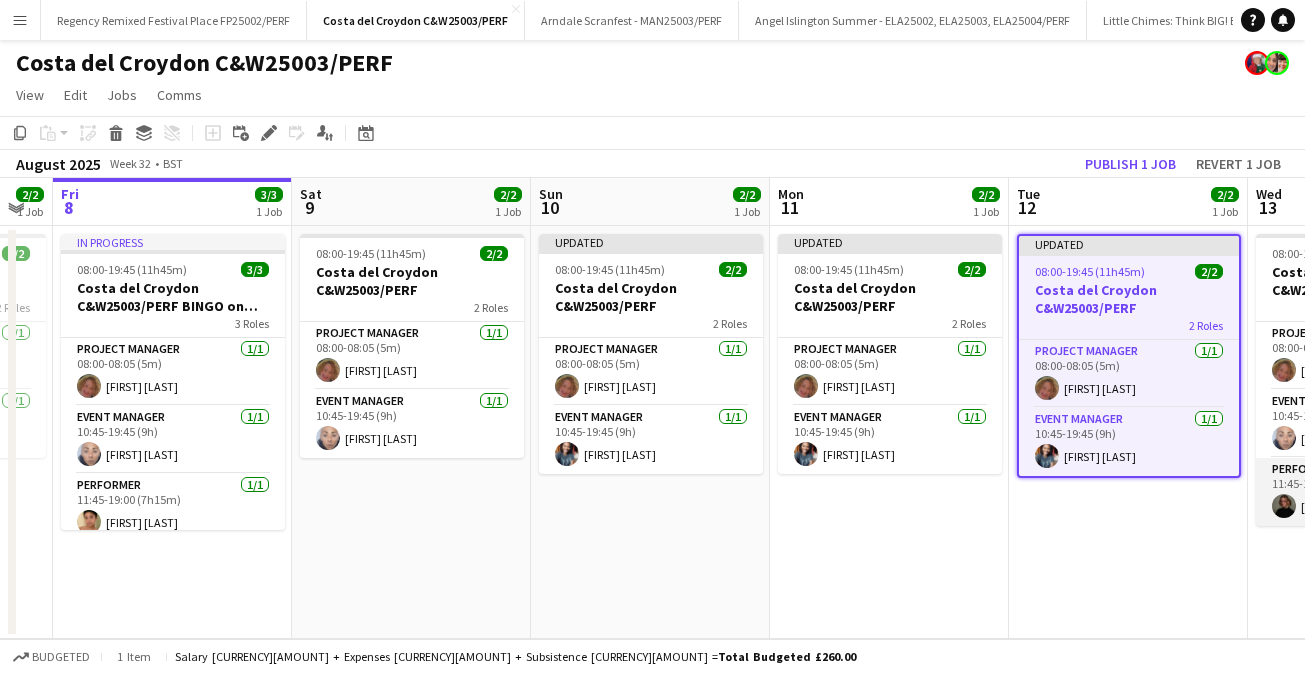 scroll, scrollTop: 0, scrollLeft: 528, axis: horizontal 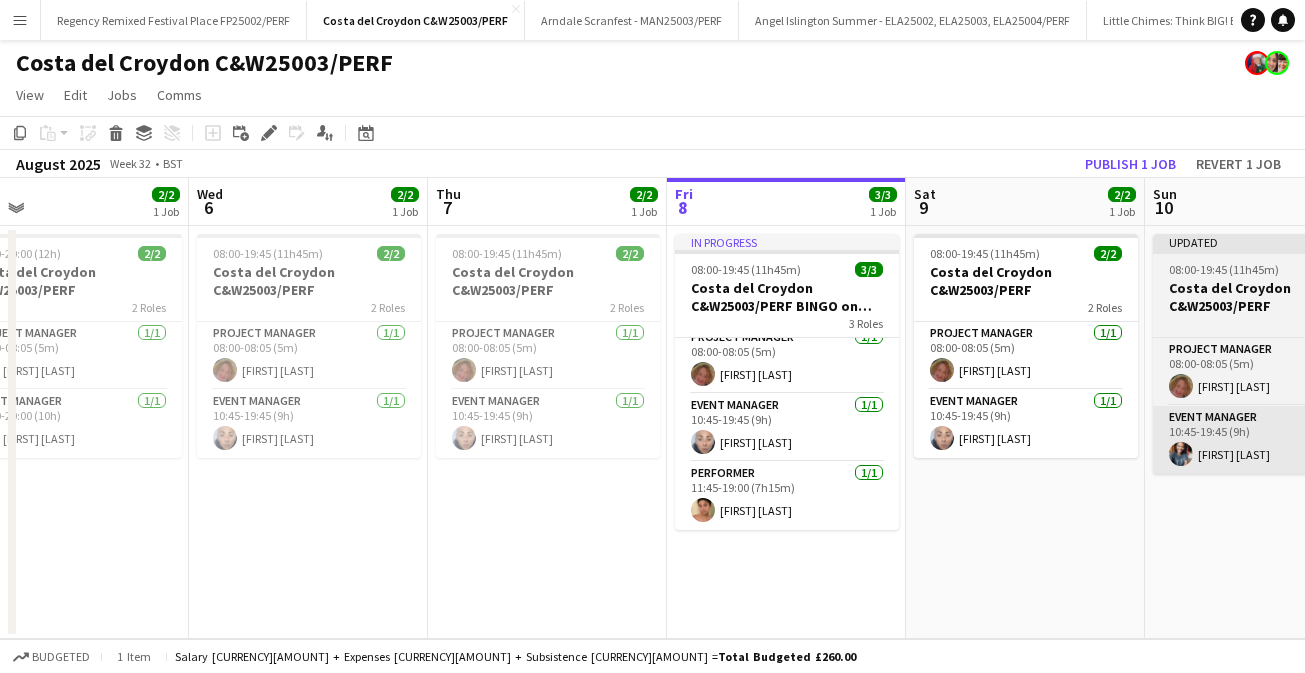 click on "Event Manager   1/1   [TIME]-[TIME] ([DURATION])
[FIRST] [LAST]" at bounding box center (1265, 440) 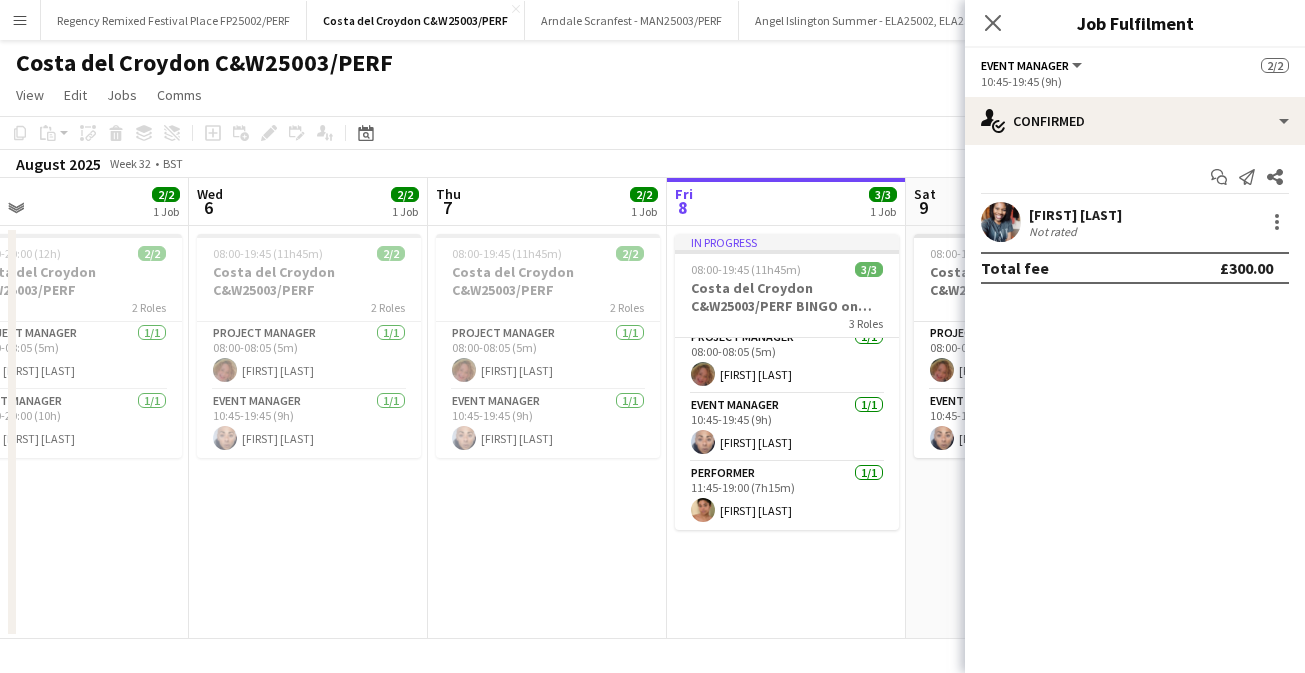 drag, startPoint x: 1156, startPoint y: 212, endPoint x: 1032, endPoint y: 209, distance: 124.036285 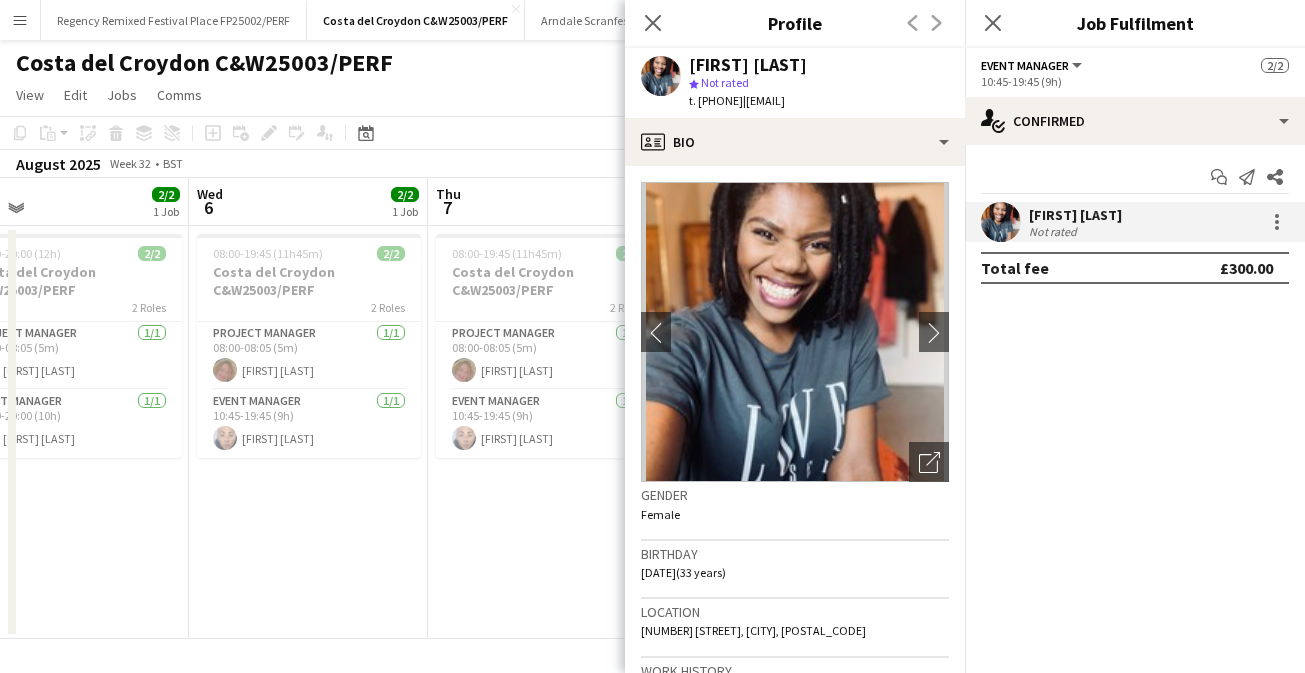 copy on "[FIRST] [LAST]" 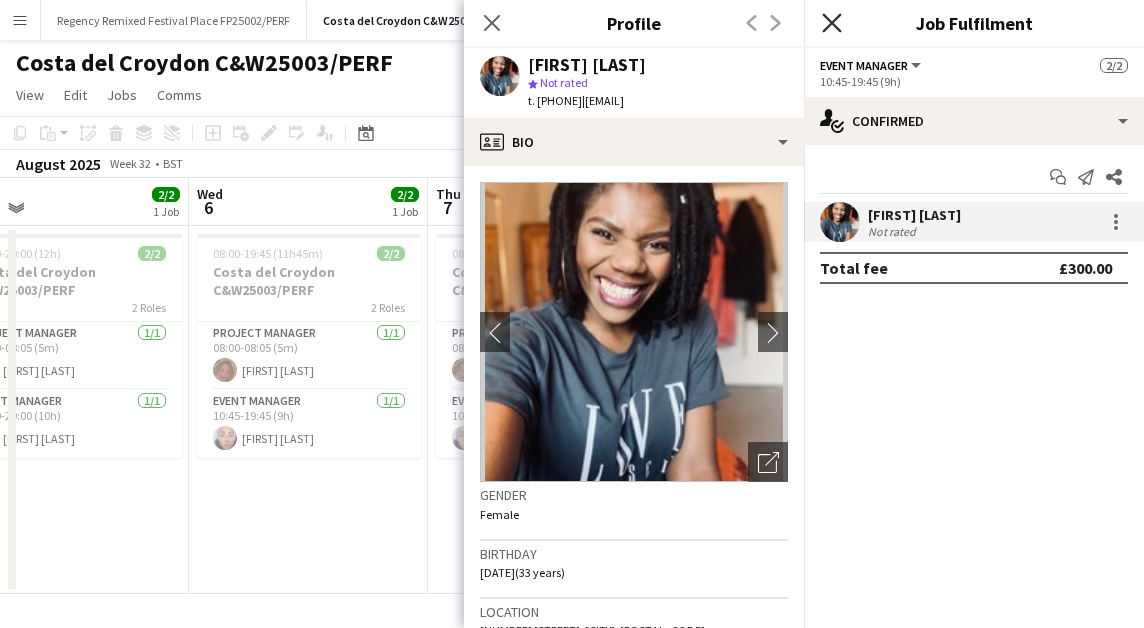 click 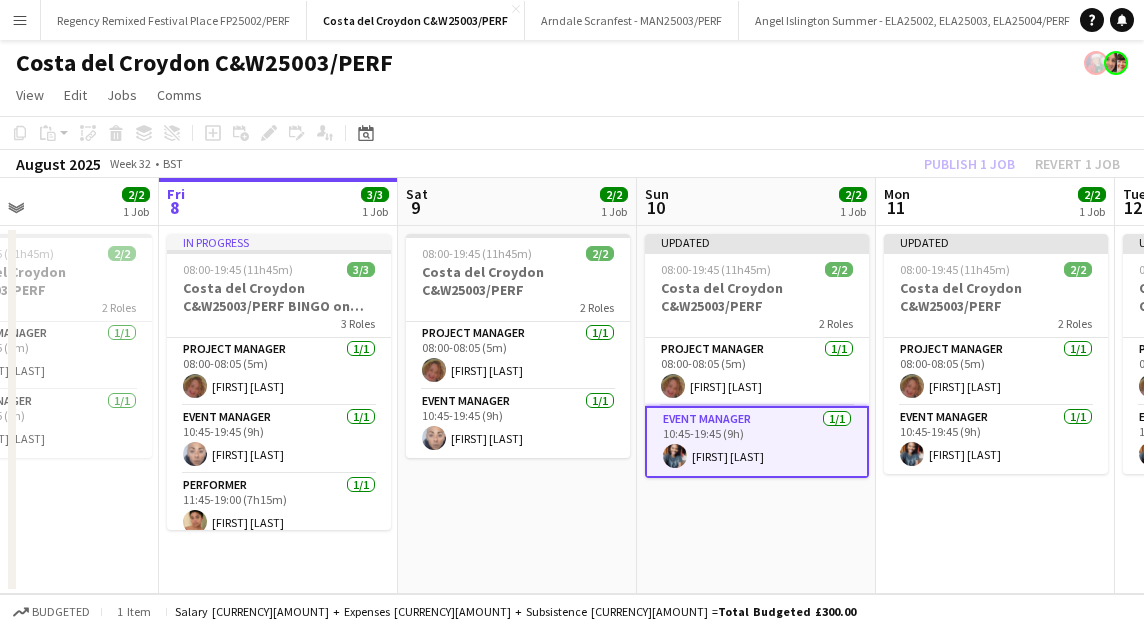 scroll, scrollTop: 0, scrollLeft: 565, axis: horizontal 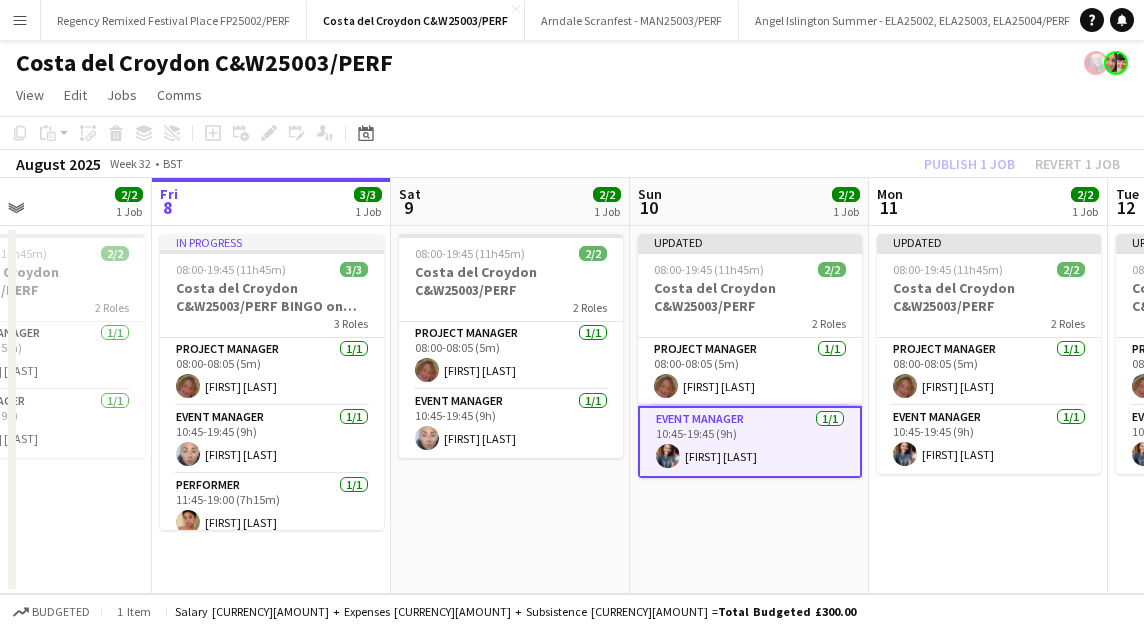 click on "View  Day view expanded Day view collapsed Month view Date picker Jump to today Expand Linked Jobs Collapse Linked Jobs  Edit  Copy
Command
C  Paste  Without Crew
Command
V With Crew
Command
Shift
V Paste as linked job  Group  Group Ungroup  Jobs  New Job Edit Job Delete Job New Linked Job Edit Linked Jobs Job fulfilment Promote Role Copy Role URL  Comms  Notify confirmed crew Create chat" 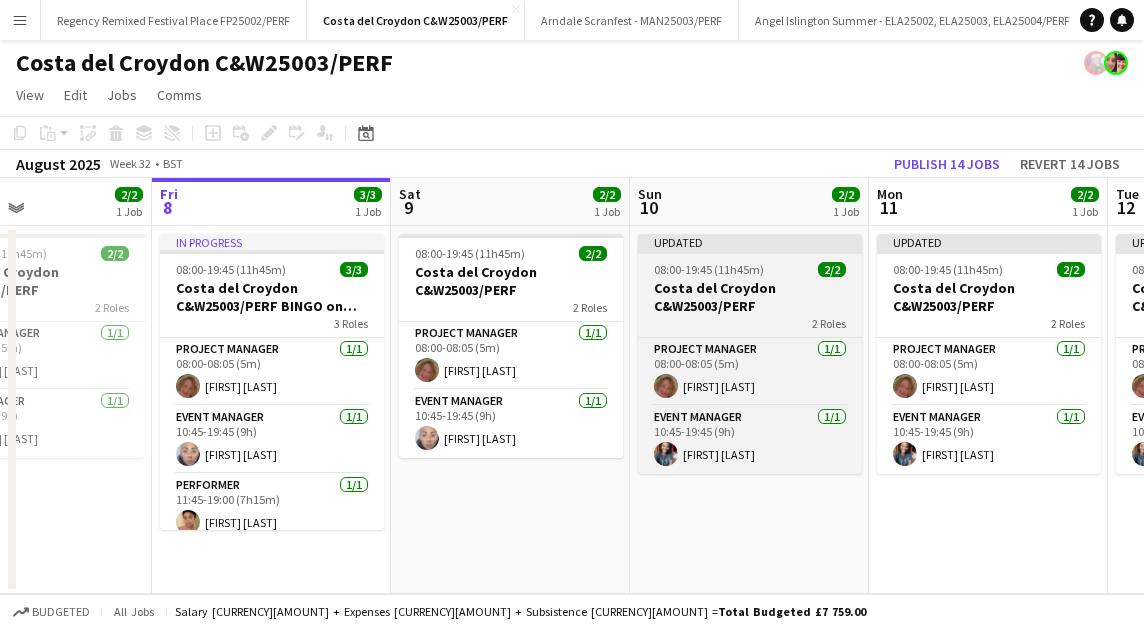 click on "Costa del Croydon C&W25003/PERF" at bounding box center (750, 297) 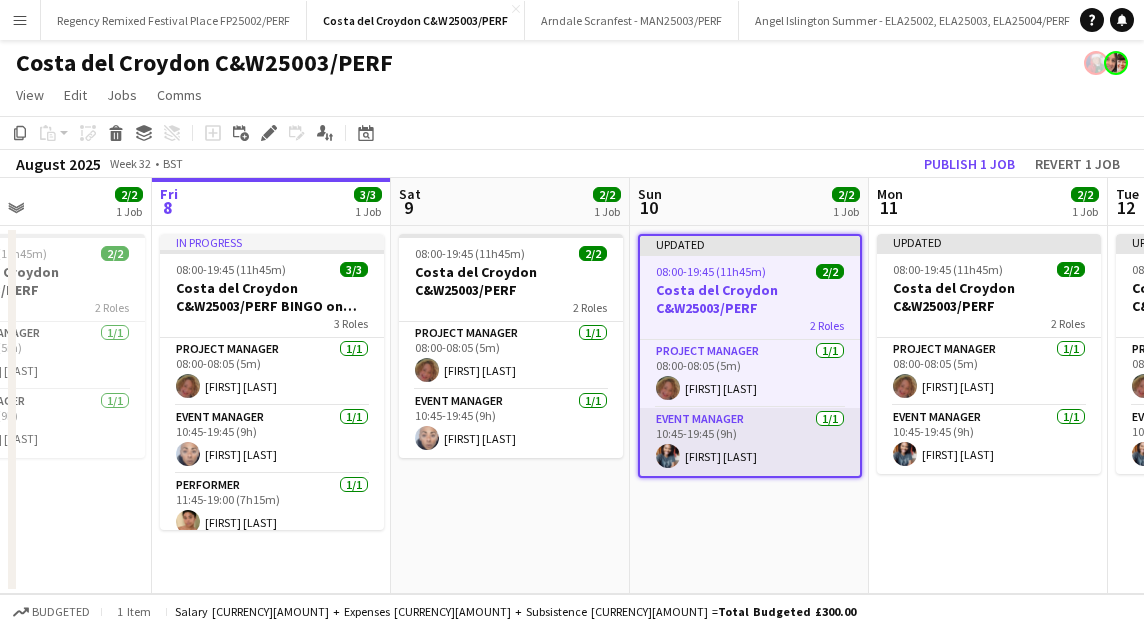 click on "Event Manager   1/1   [TIME]-[TIME] ([DURATION])
[FIRST] [LAST]" at bounding box center [750, 442] 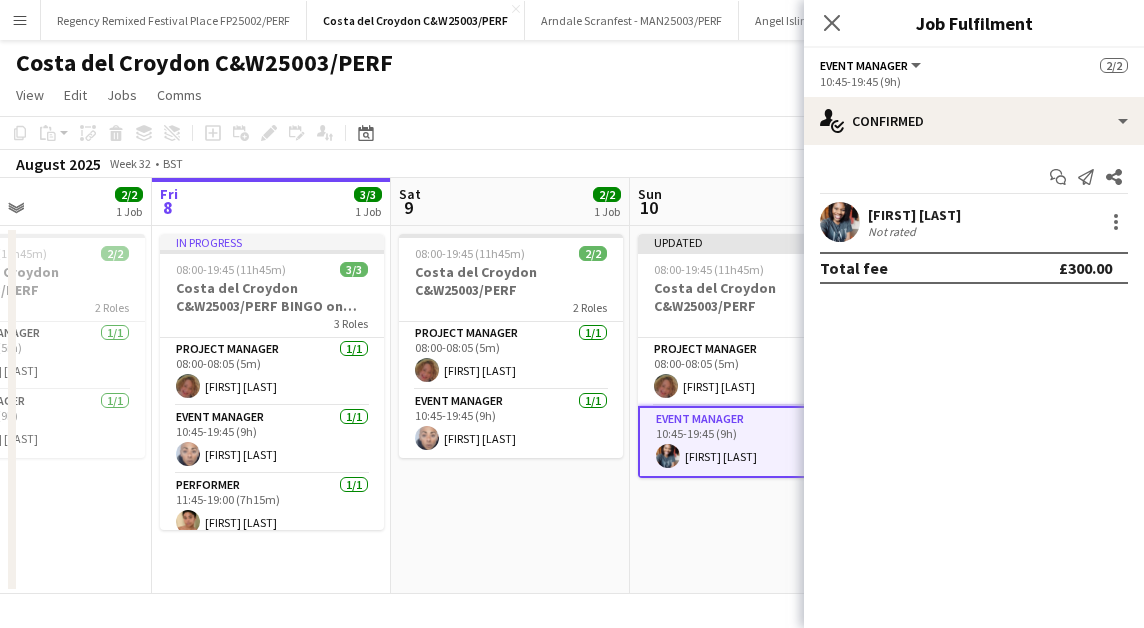click on "Not rated" at bounding box center (894, 231) 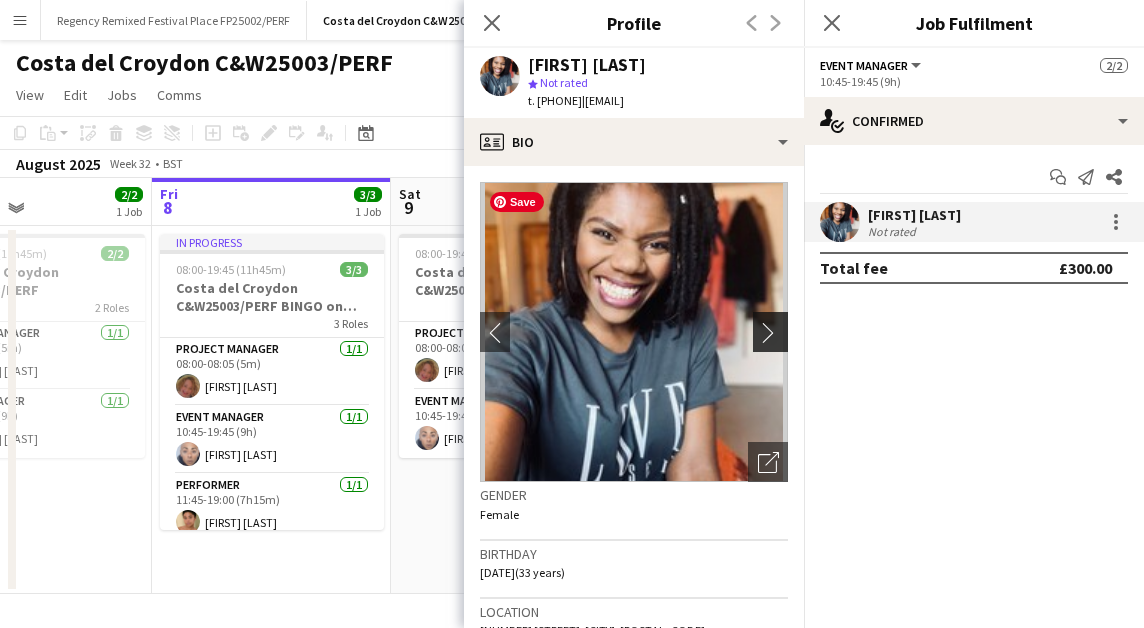 click on "chevron-right" 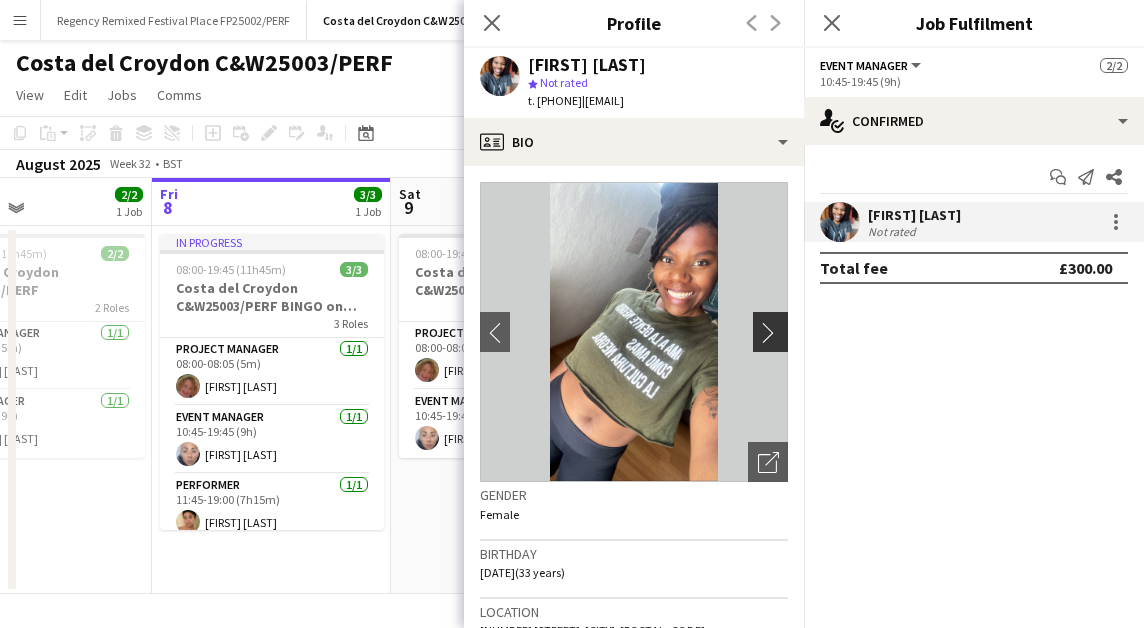 click on "chevron-right" 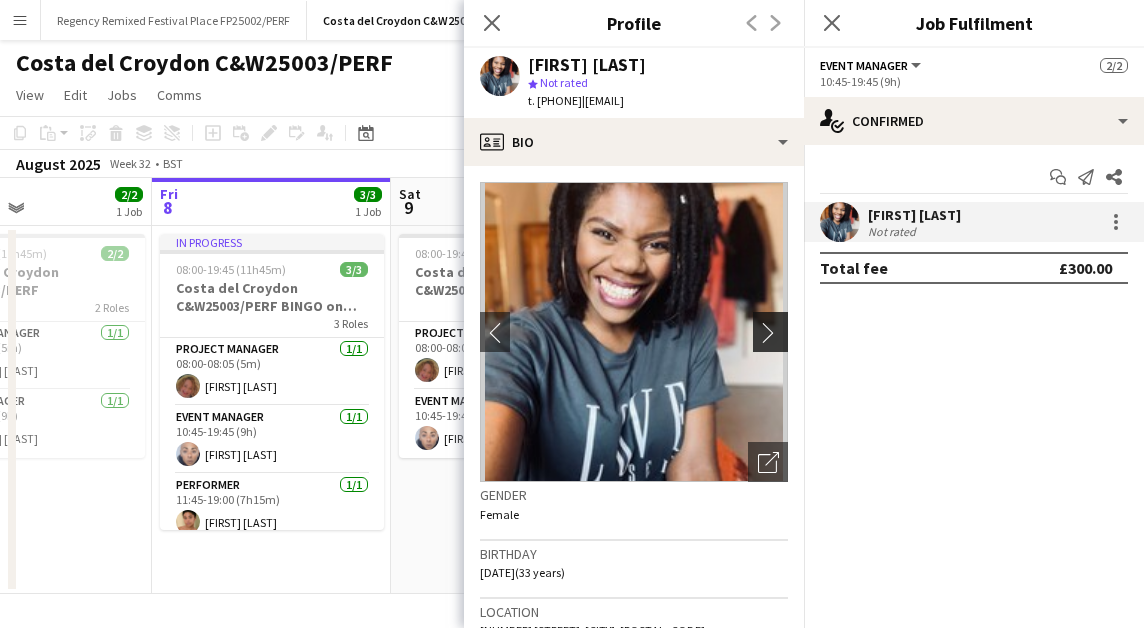 click on "chevron-right" 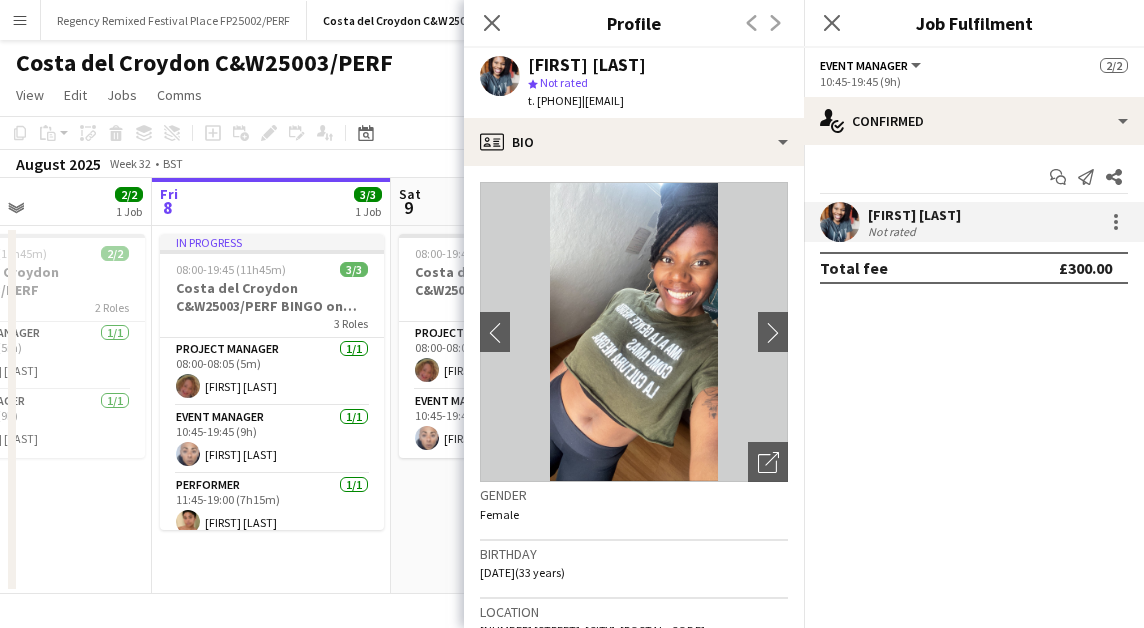 drag, startPoint x: 691, startPoint y: 67, endPoint x: 529, endPoint y: 66, distance: 162.00308 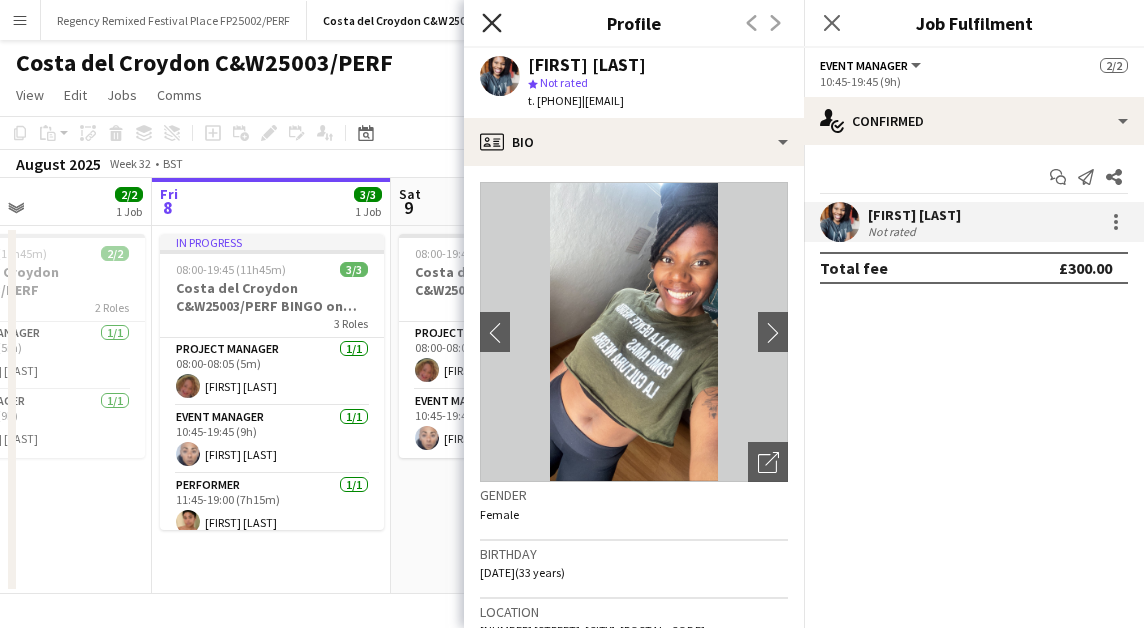 click 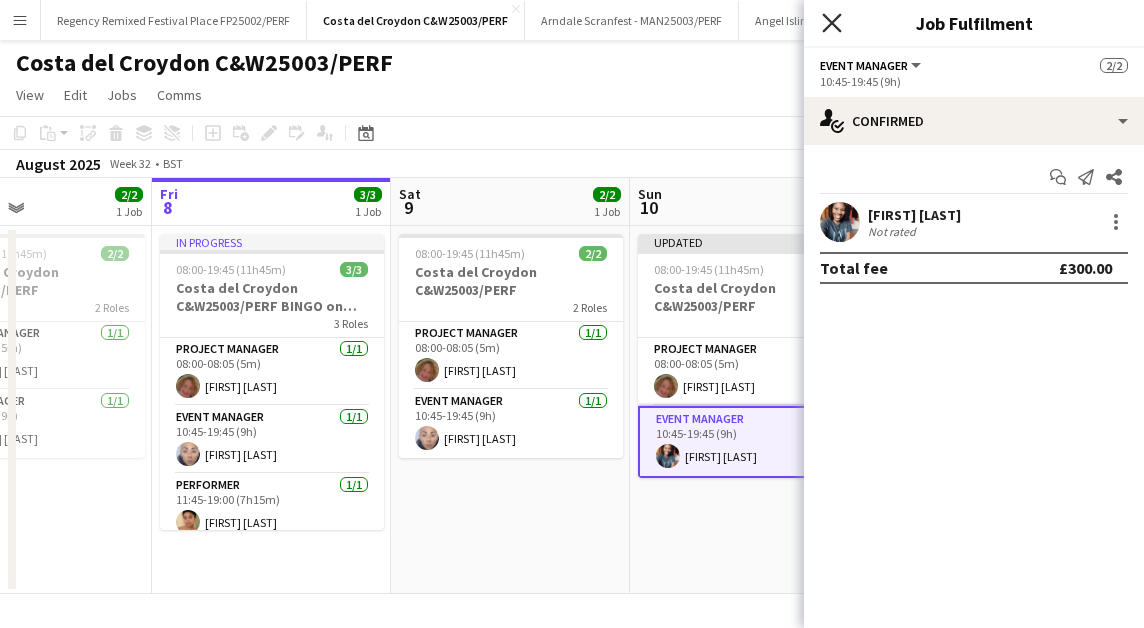 click 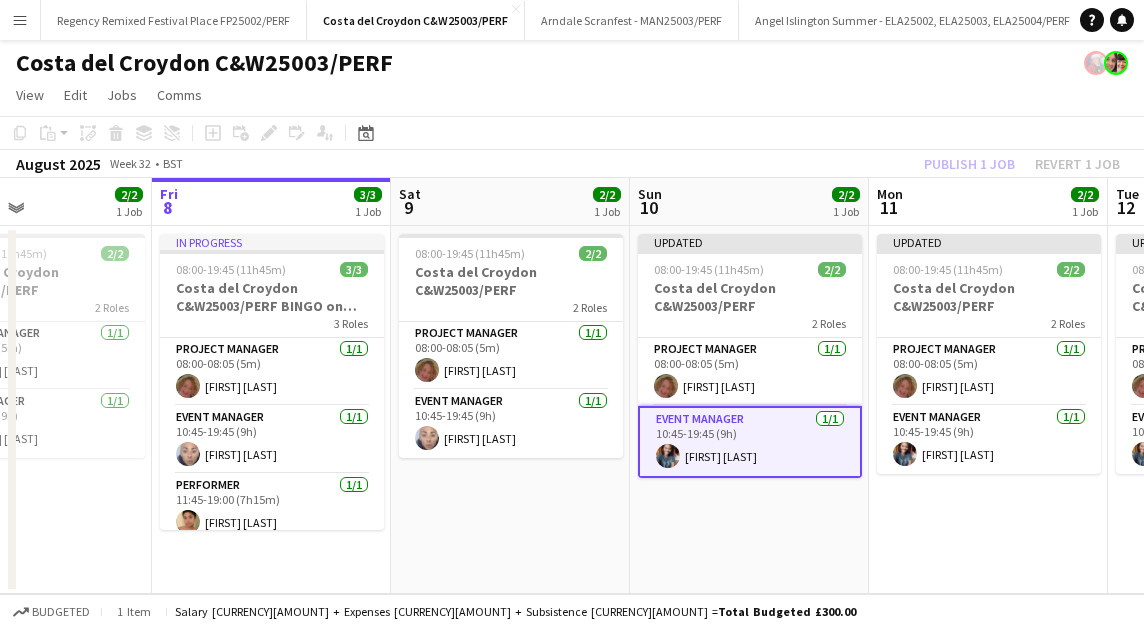 click on "Menu" at bounding box center (20, 20) 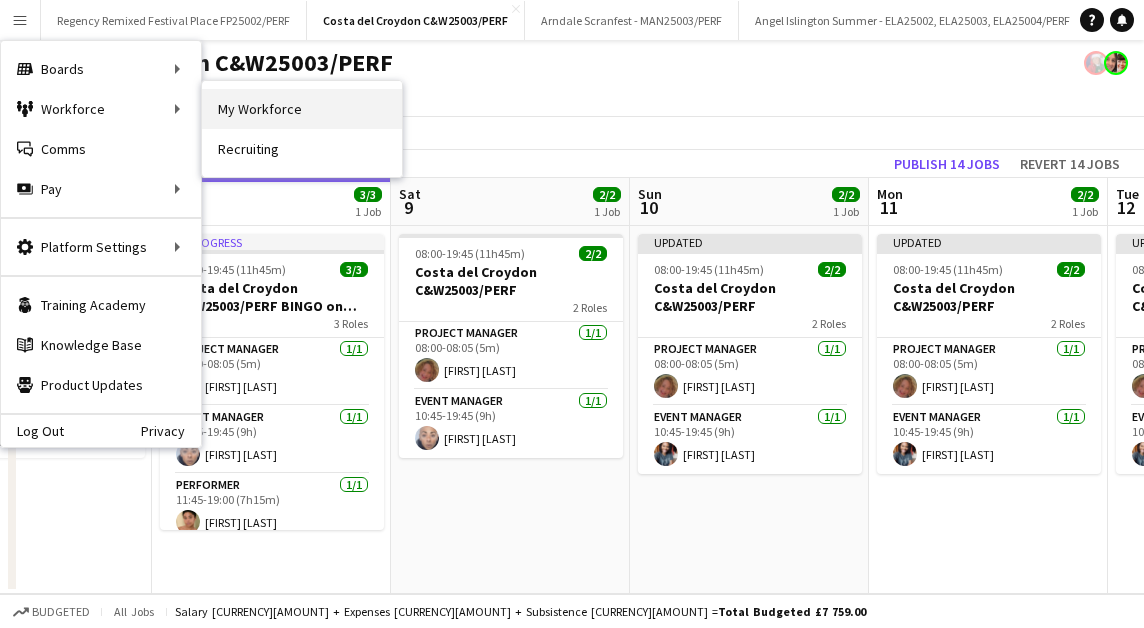 click on "My Workforce" at bounding box center (302, 109) 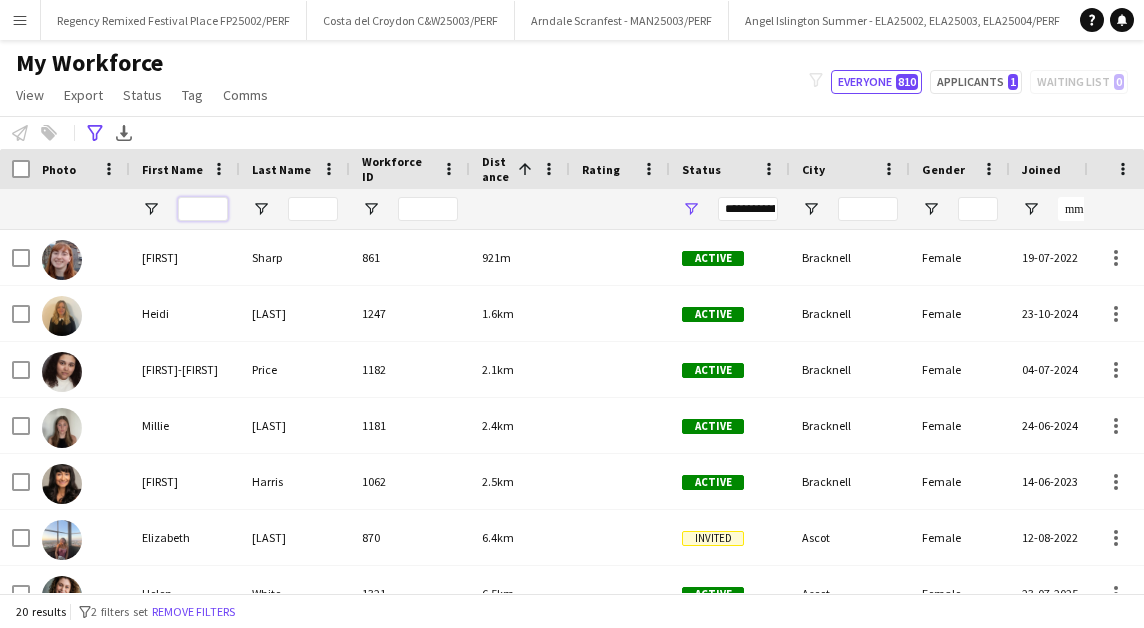 click at bounding box center (203, 209) 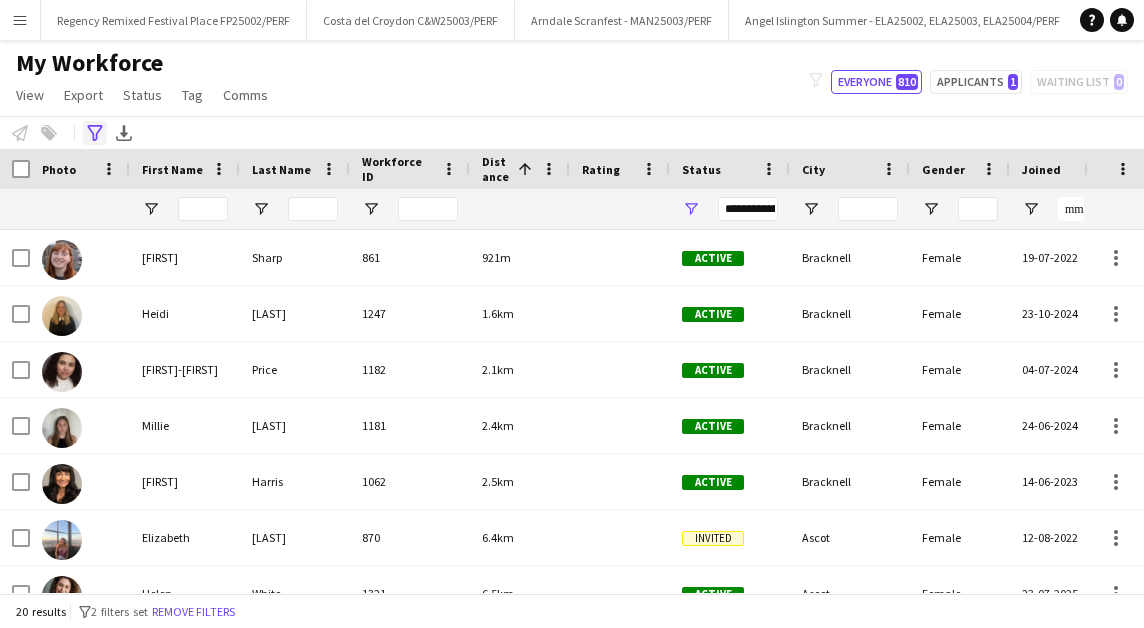 click on "Advanced filters" 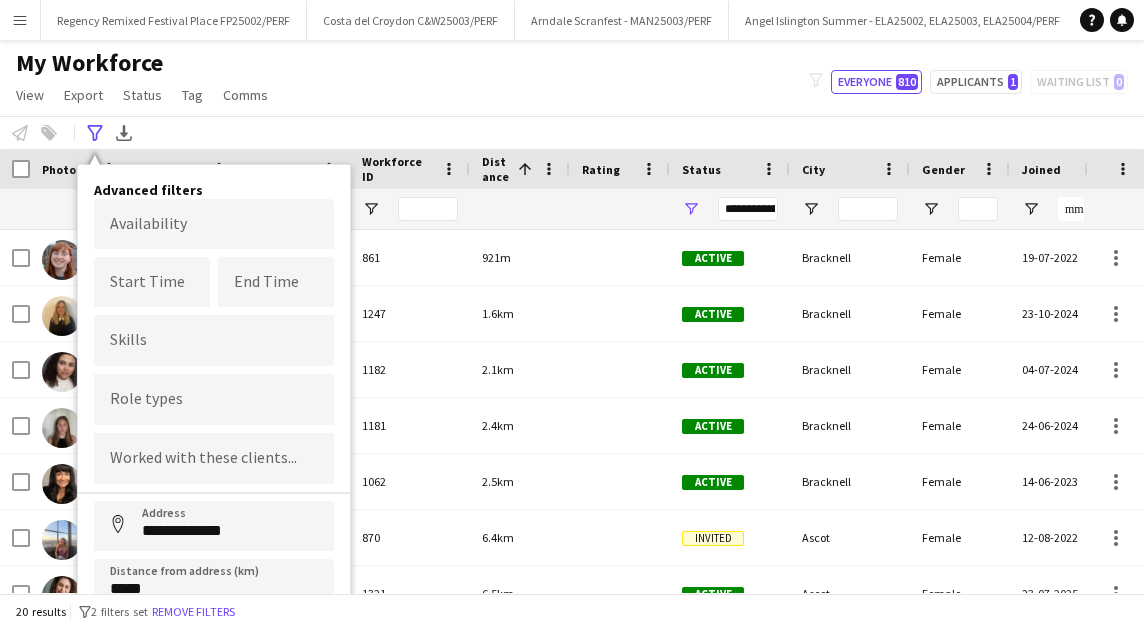 scroll, scrollTop: 71, scrollLeft: 0, axis: vertical 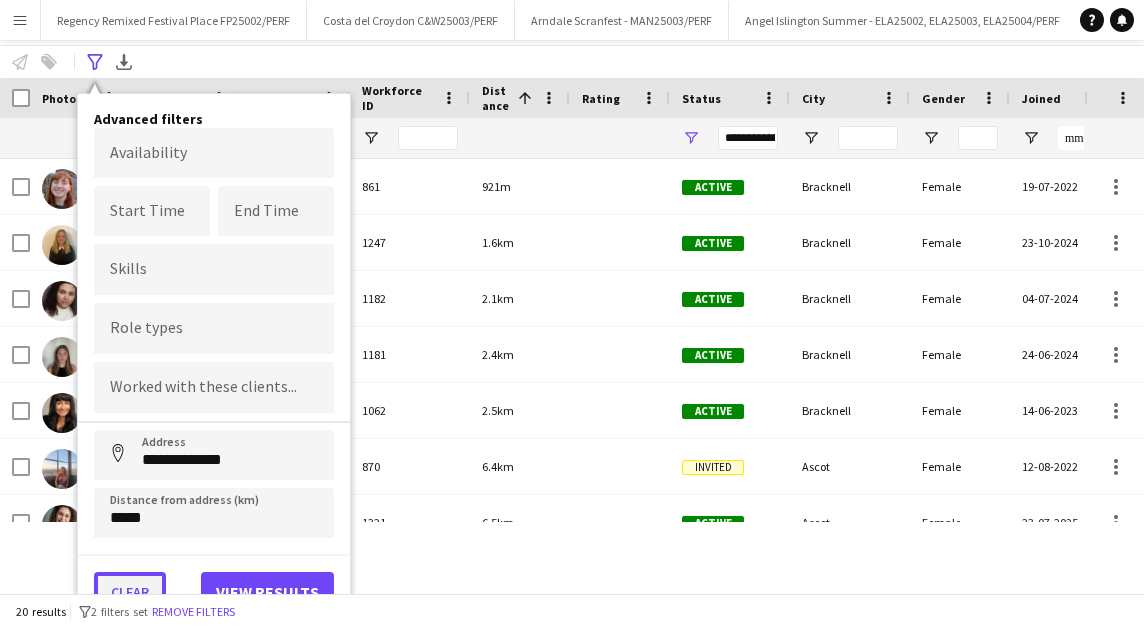 click on "Clear" at bounding box center (130, 592) 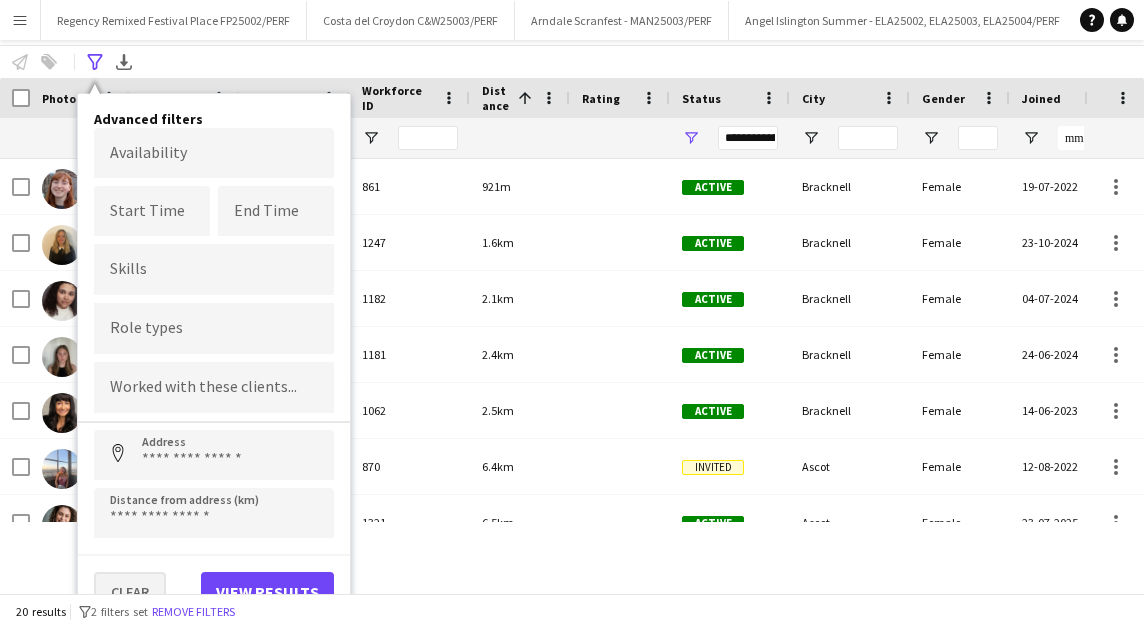 scroll, scrollTop: 0, scrollLeft: 0, axis: both 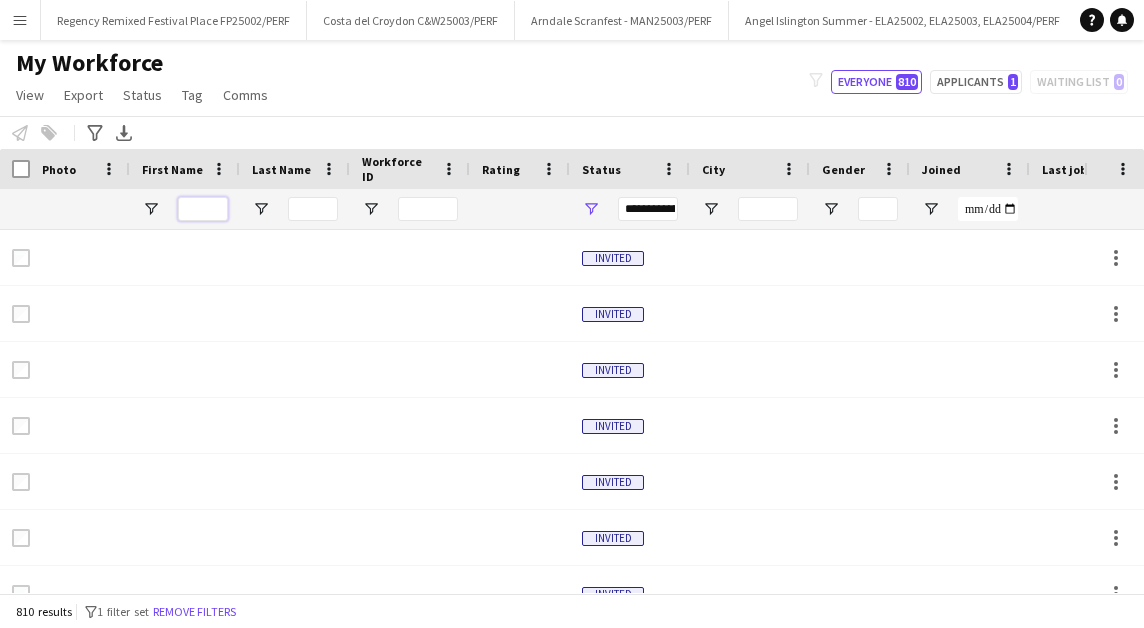 click at bounding box center (203, 209) 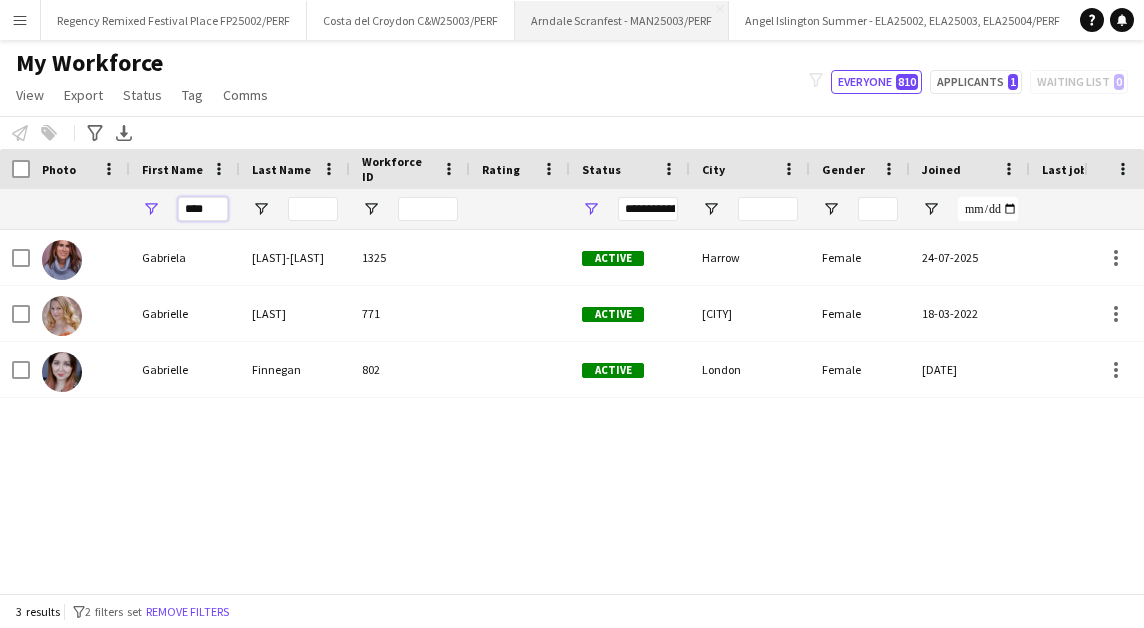 type on "****" 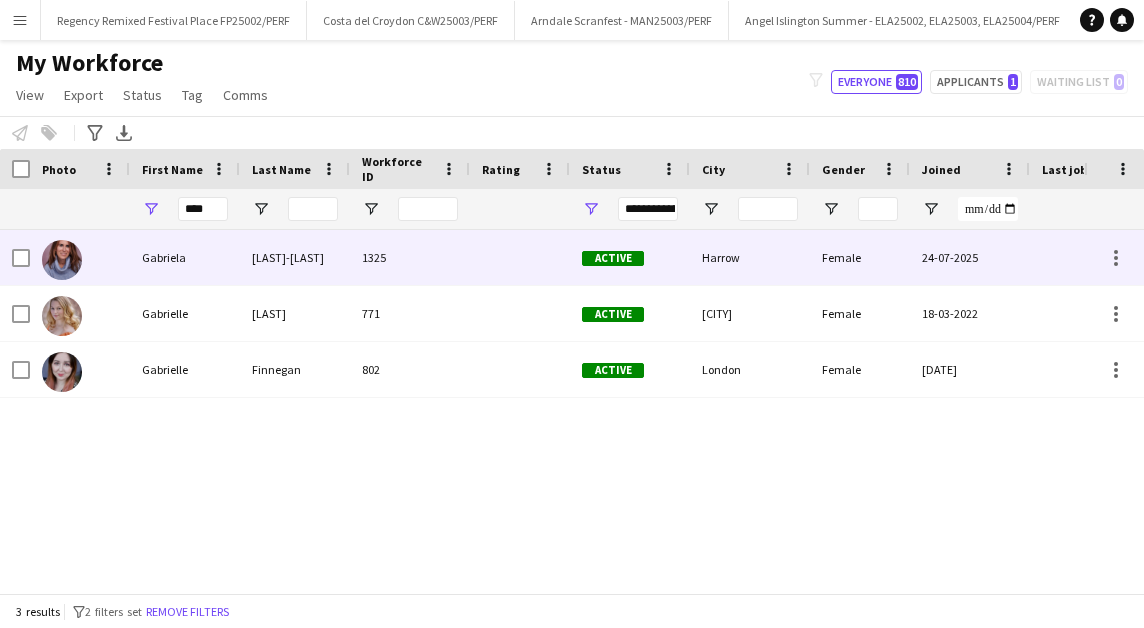 click on "[LAST]-[LAST]" at bounding box center [295, 257] 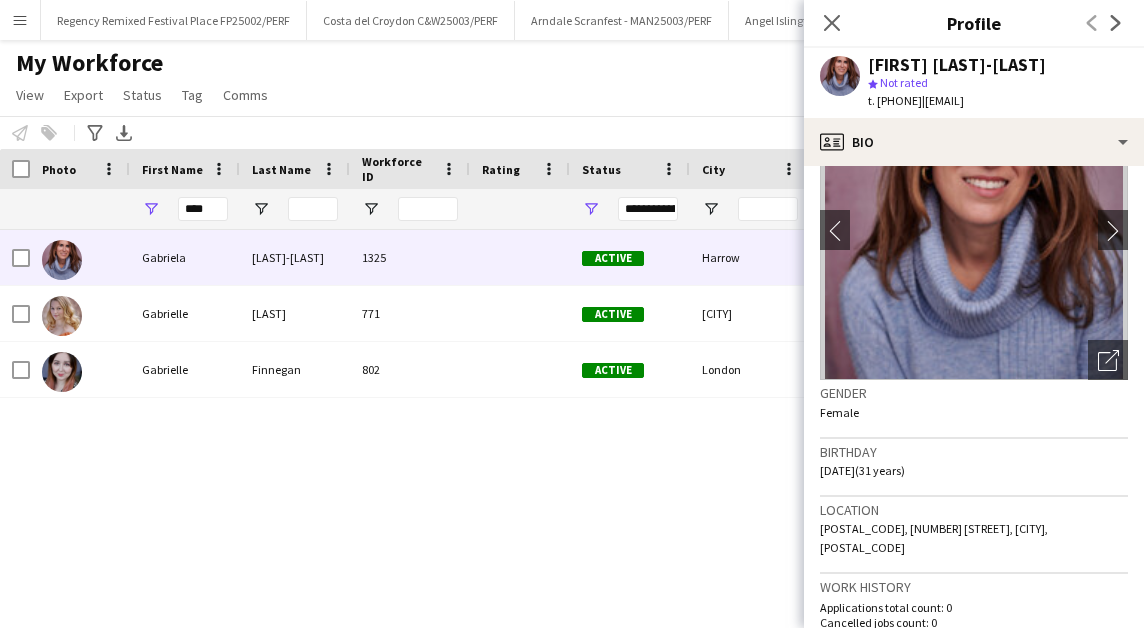 scroll, scrollTop: 0, scrollLeft: 0, axis: both 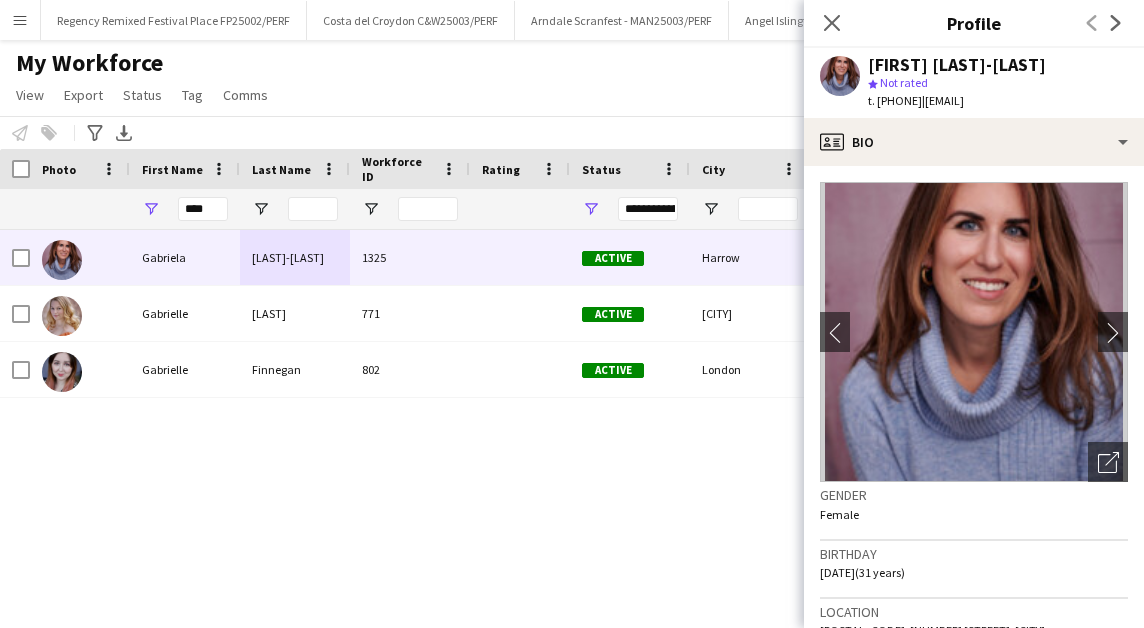 drag, startPoint x: 1071, startPoint y: 56, endPoint x: 871, endPoint y: 57, distance: 200.0025 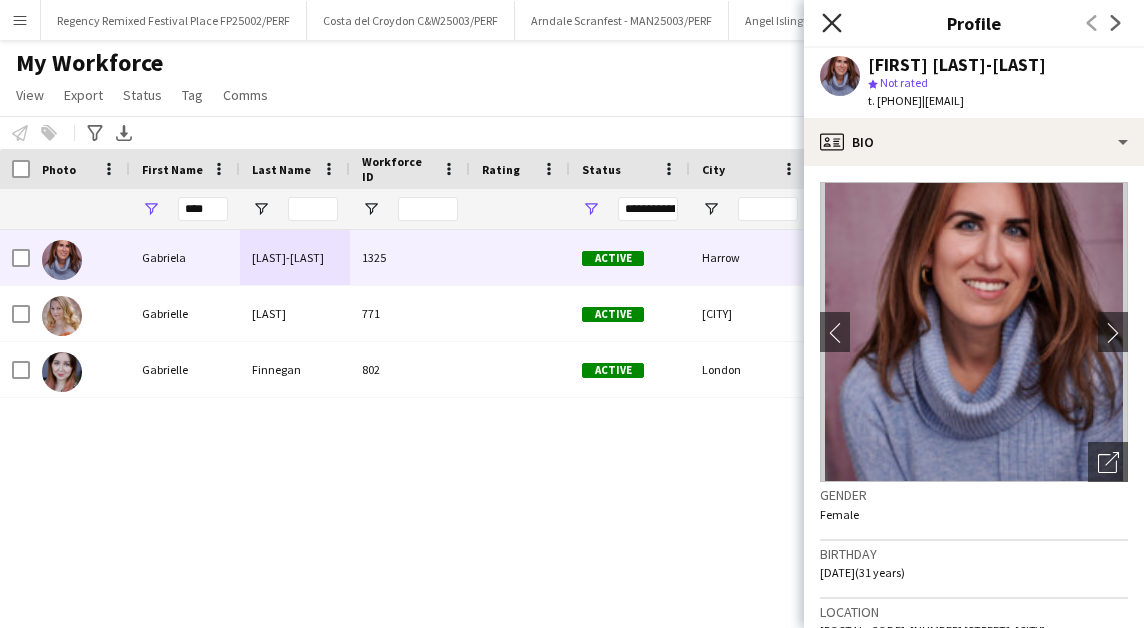 click 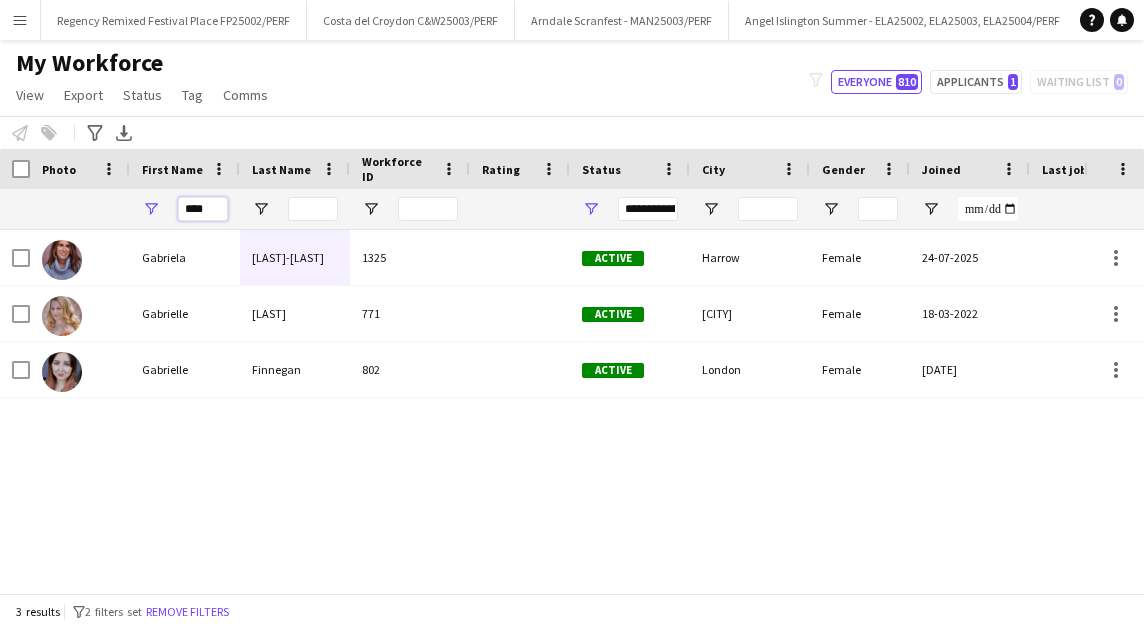 drag, startPoint x: 220, startPoint y: 206, endPoint x: 159, endPoint y: 206, distance: 61 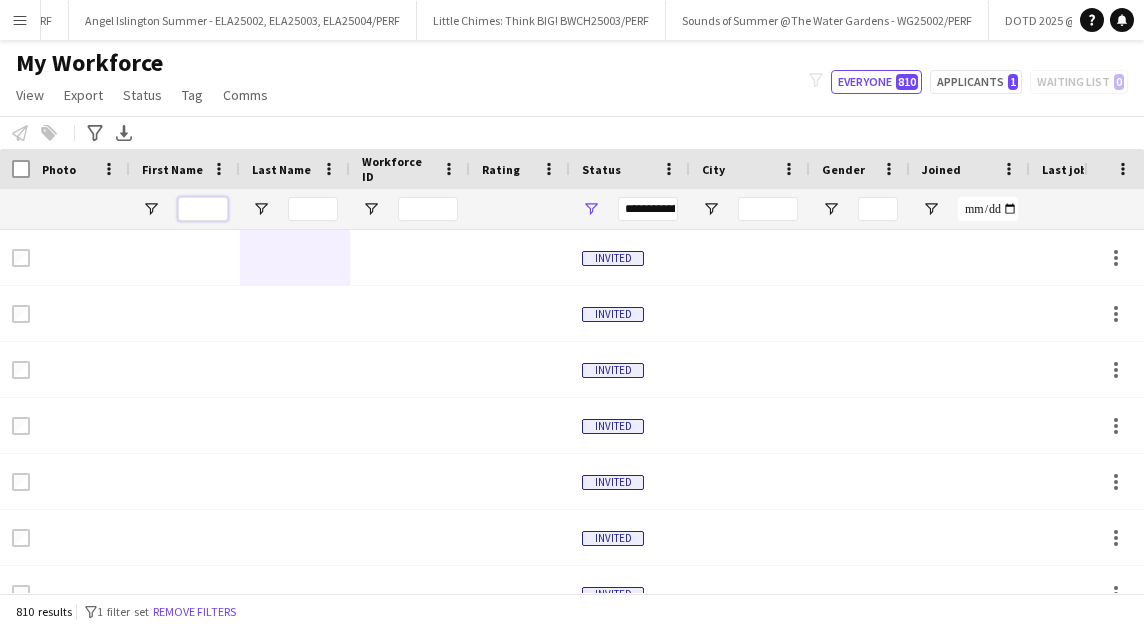scroll, scrollTop: 0, scrollLeft: 0, axis: both 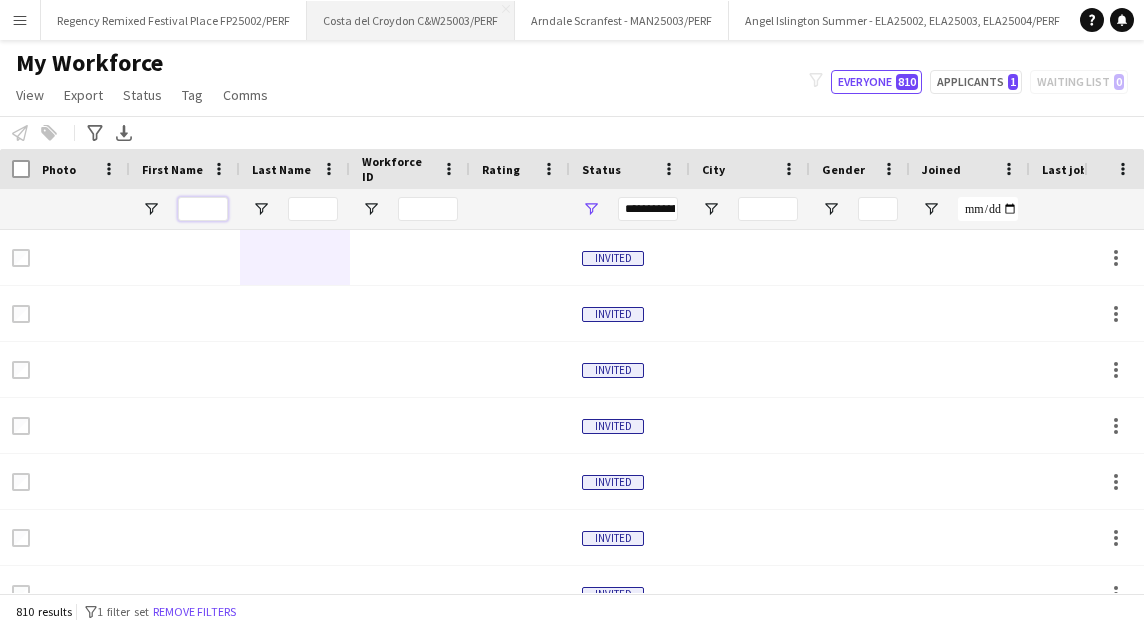 type 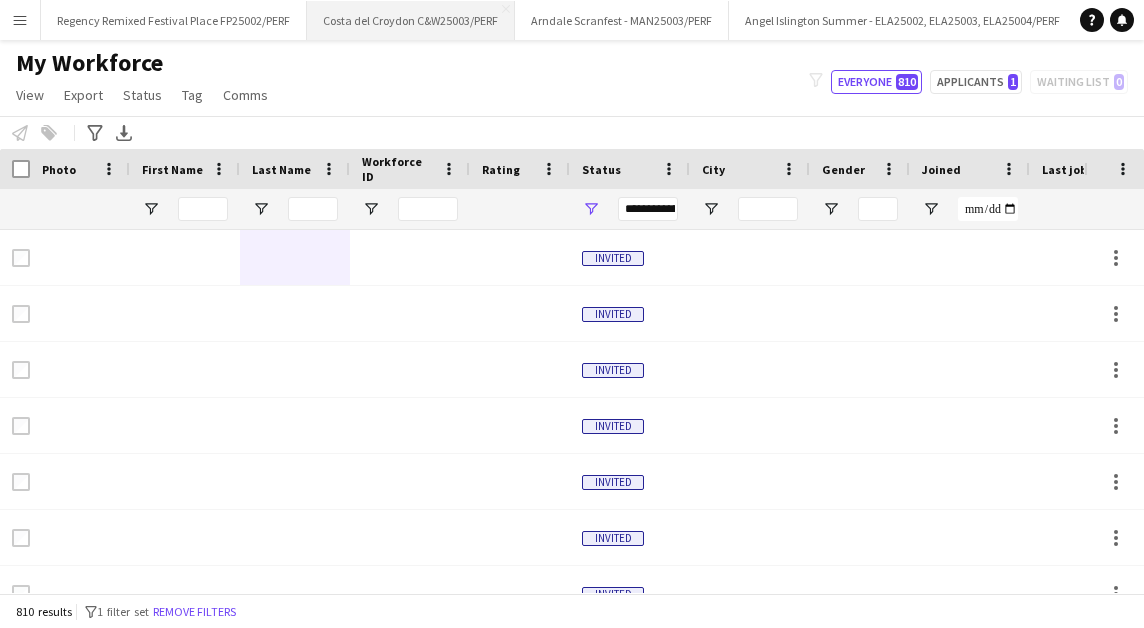 click on "Costa del Croydon C&W25003/PERF
Close" at bounding box center [411, 20] 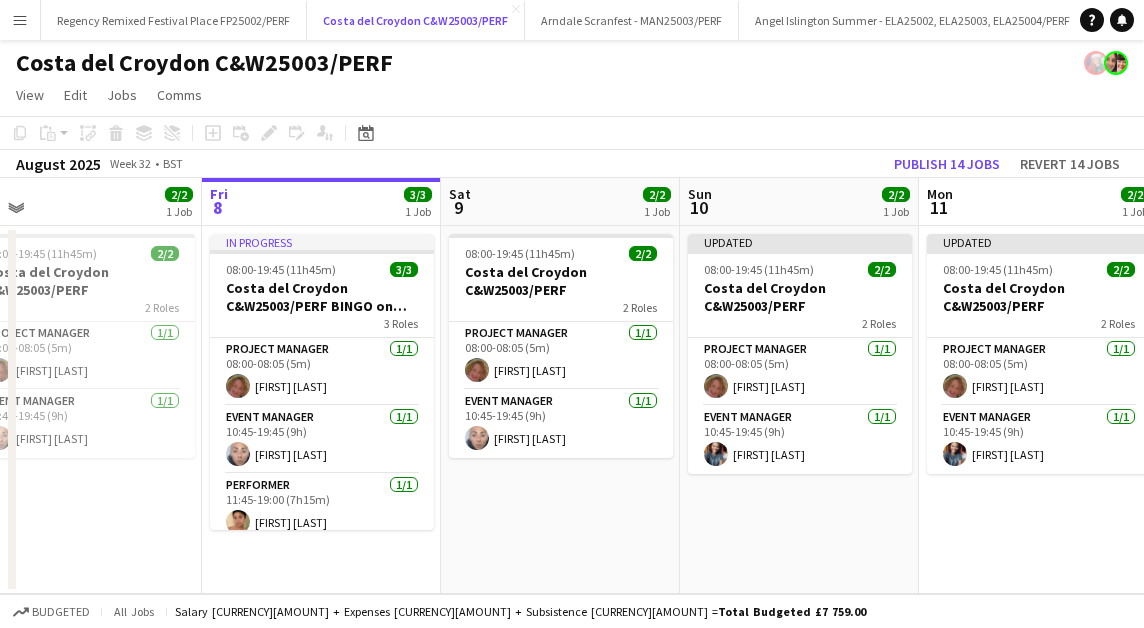 scroll, scrollTop: 0, scrollLeft: 519, axis: horizontal 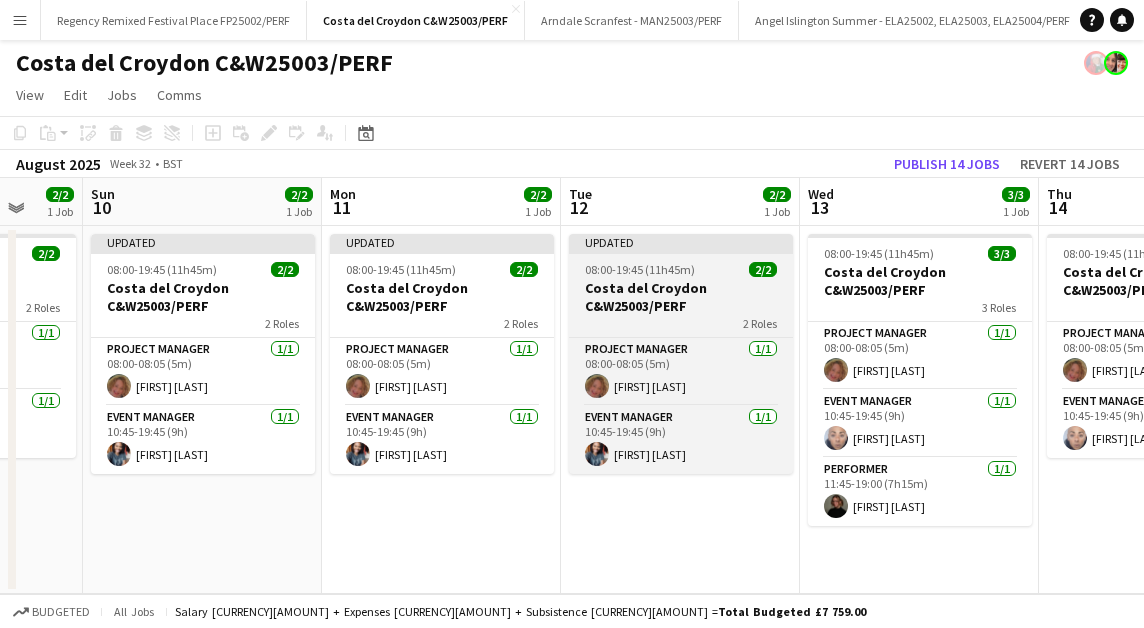click on "08:00-19:45 (11h45m)" at bounding box center [640, 269] 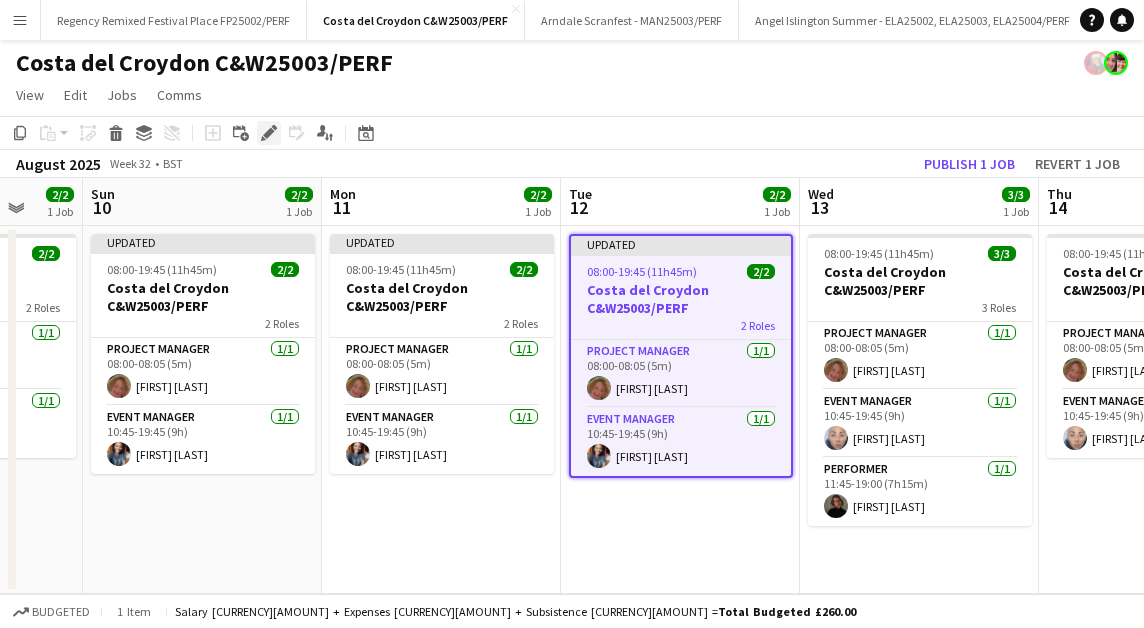 click on "Edit" 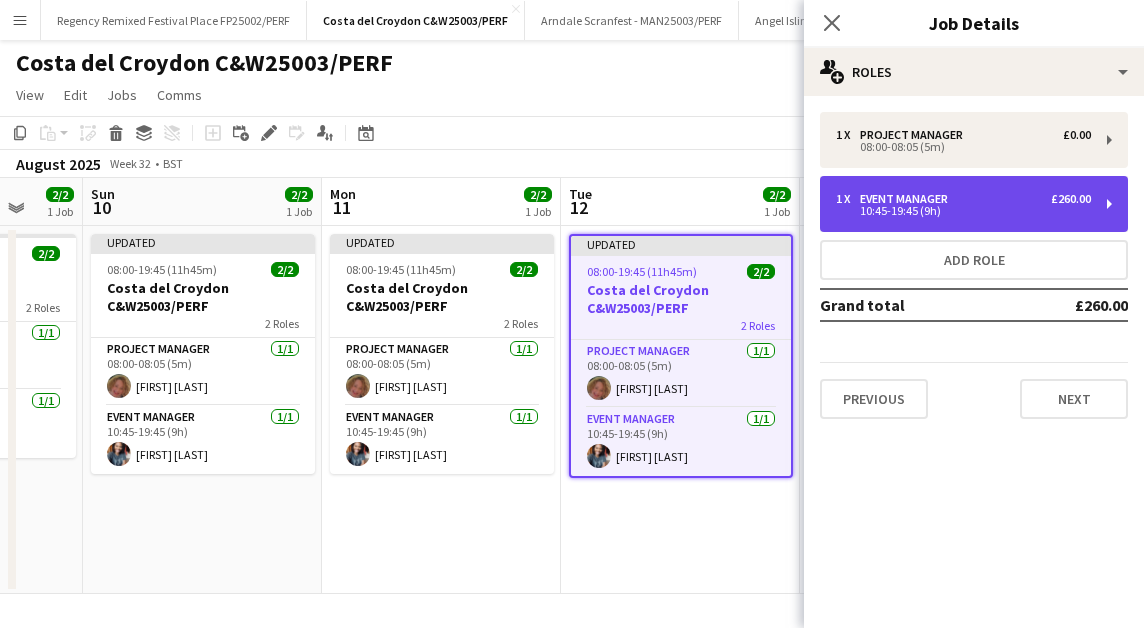 click on "1 x   Event Manager   £260.00" at bounding box center (963, 199) 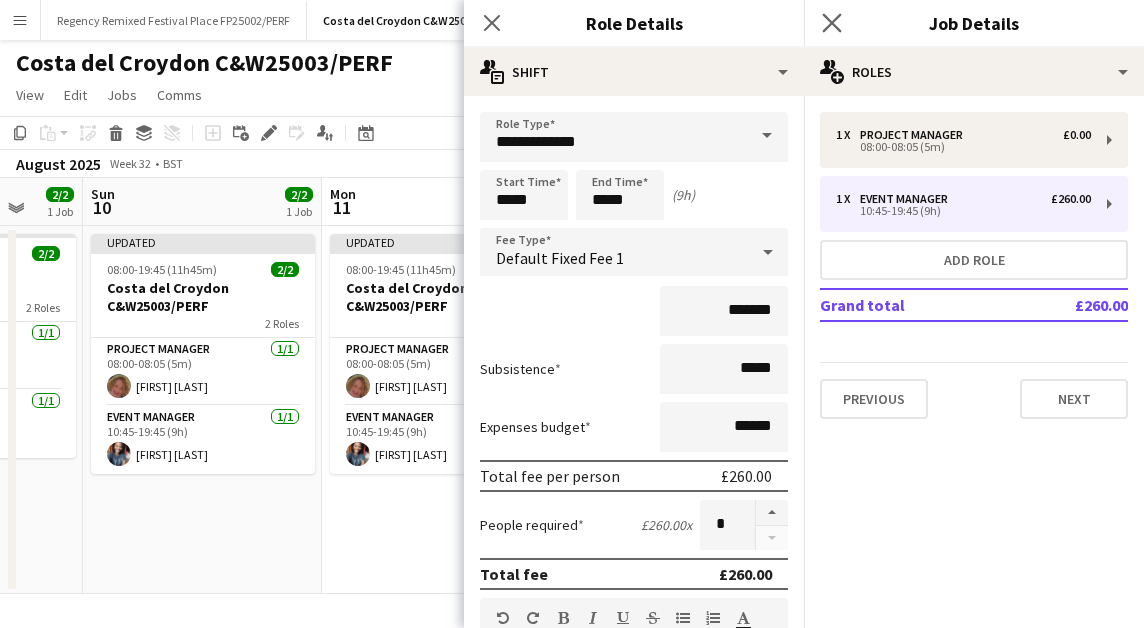 click on "Close pop-in" 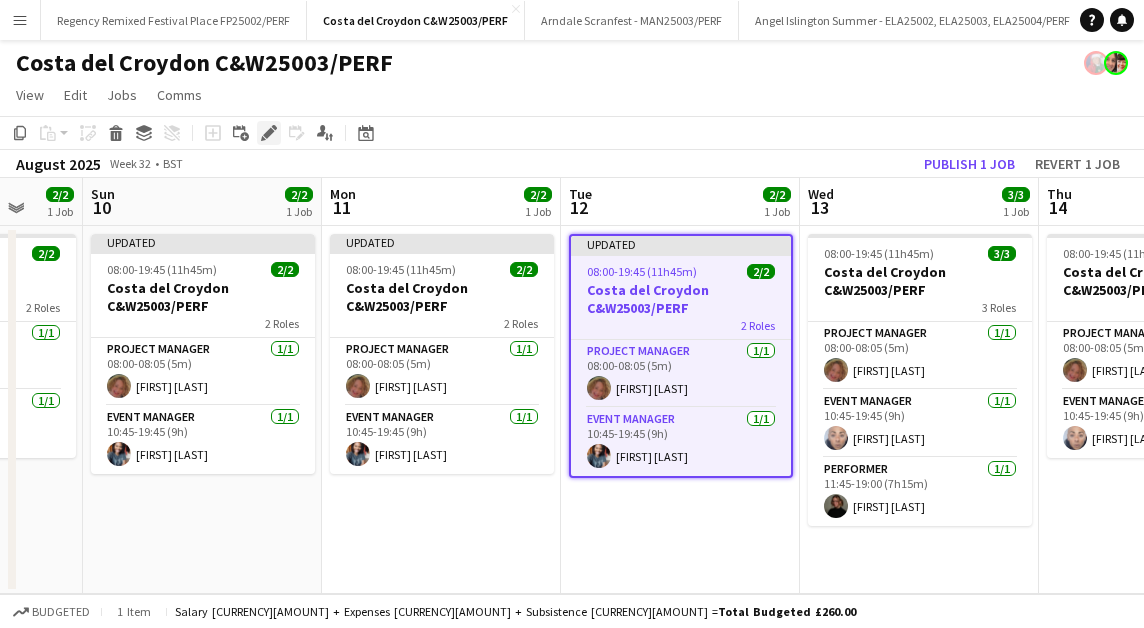 click 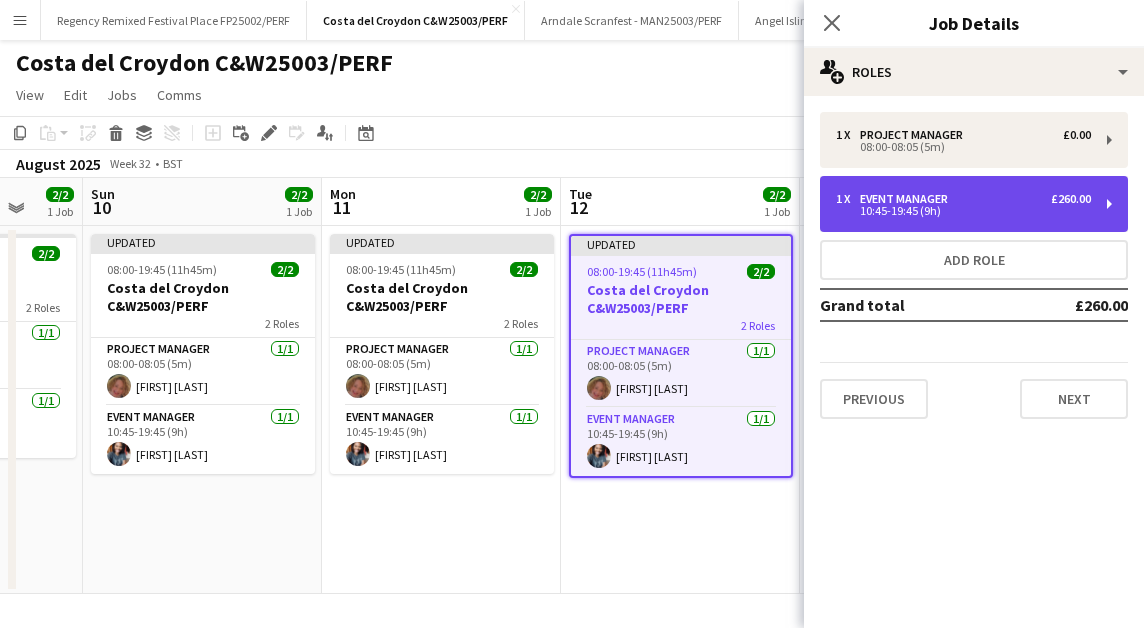 click on "1 x   Event Manager   £260.00" at bounding box center (963, 199) 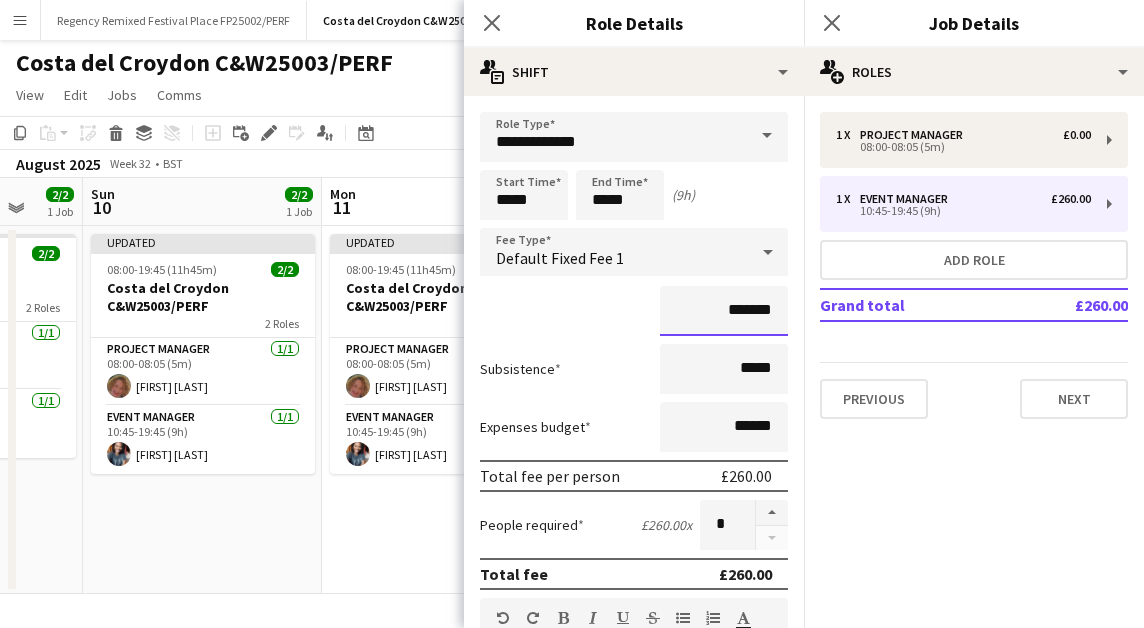click on "*******" at bounding box center (724, 311) 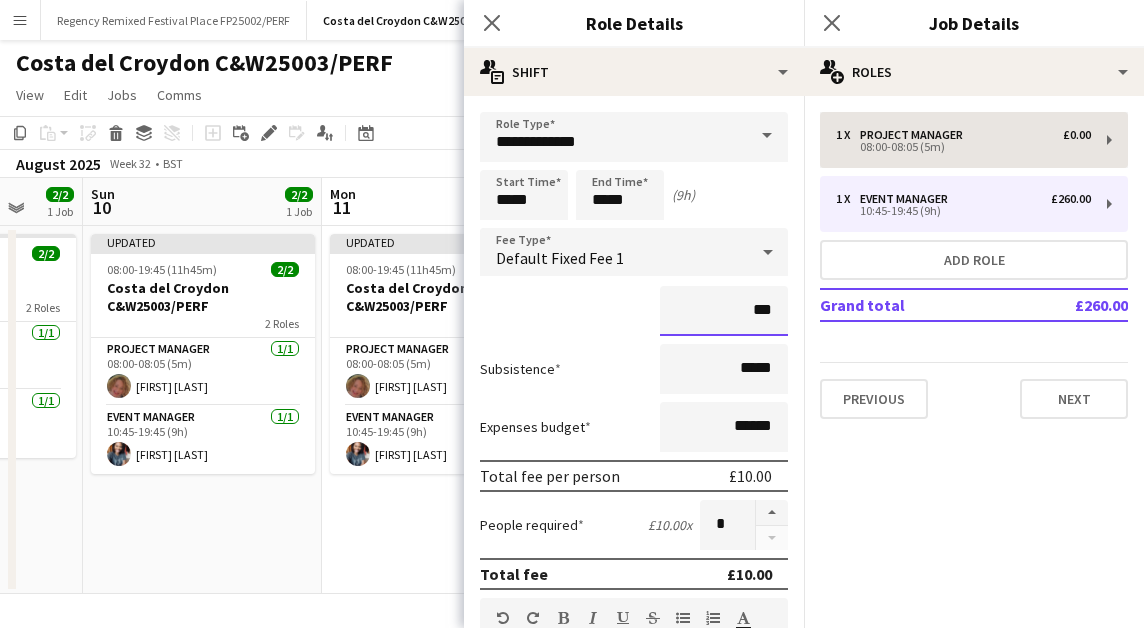 type on "**" 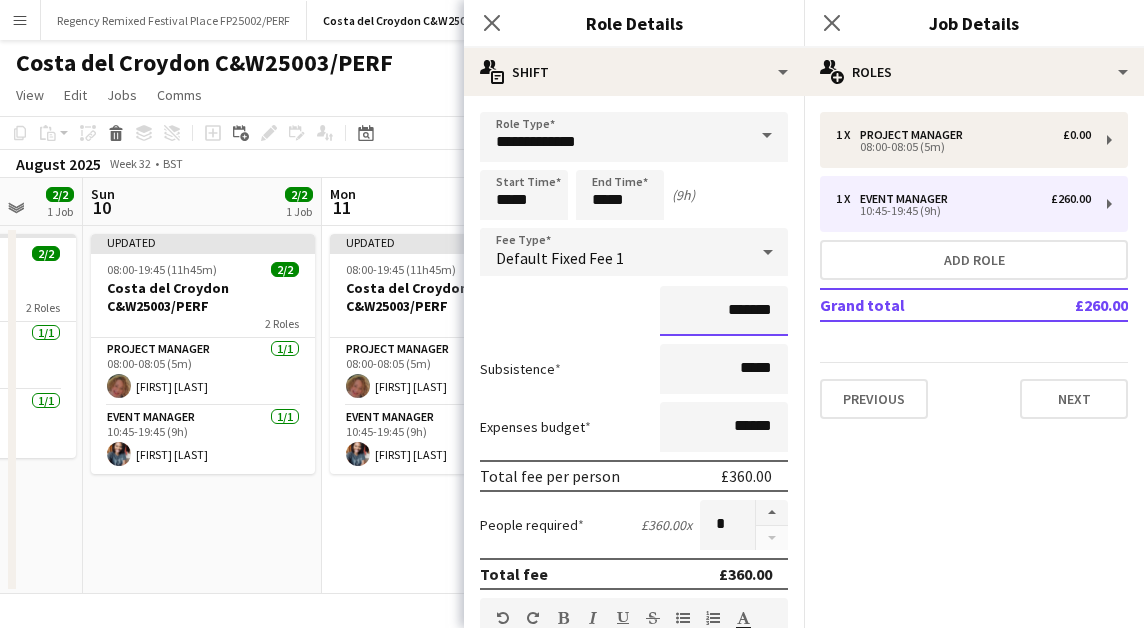 type on "*******" 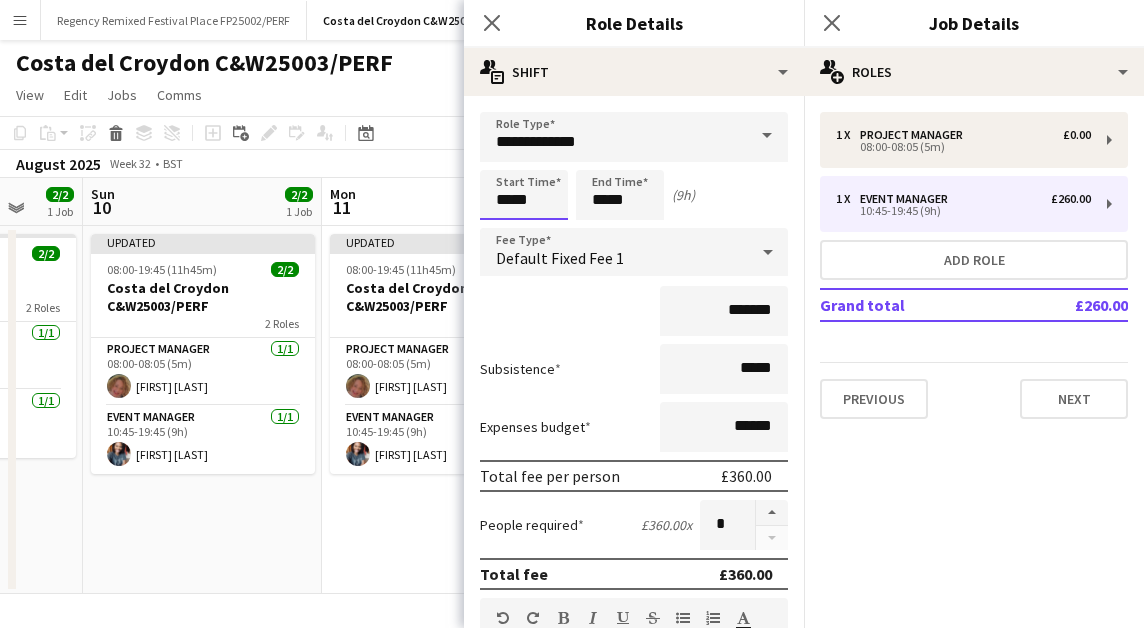 click on "*****" at bounding box center [524, 195] 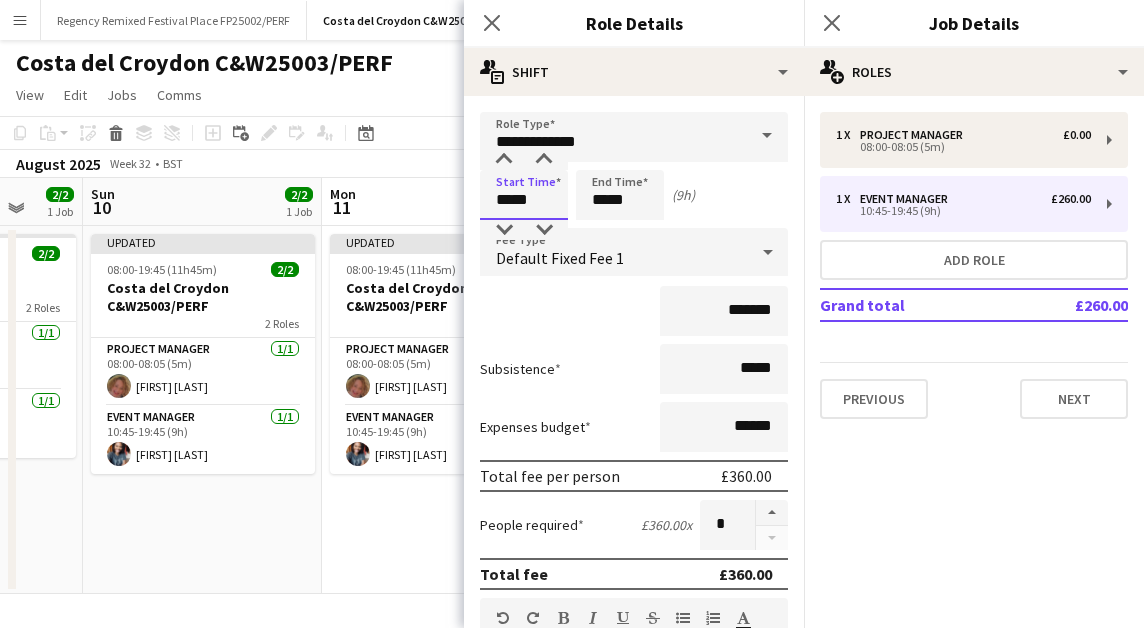 click on "*****" at bounding box center (524, 195) 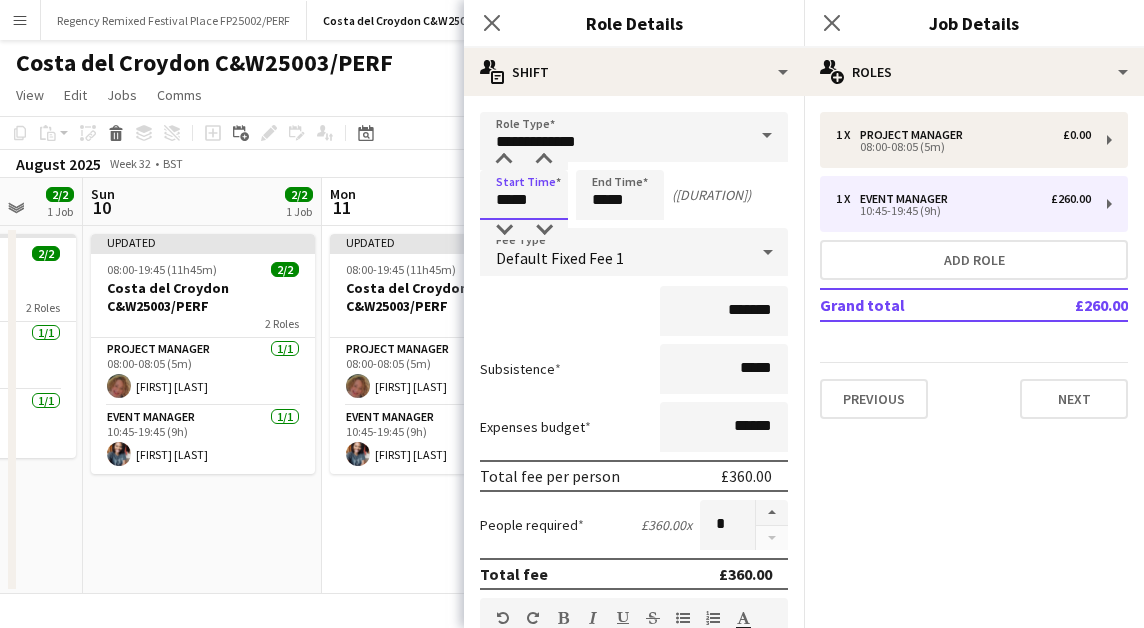 click on "*****" at bounding box center [524, 195] 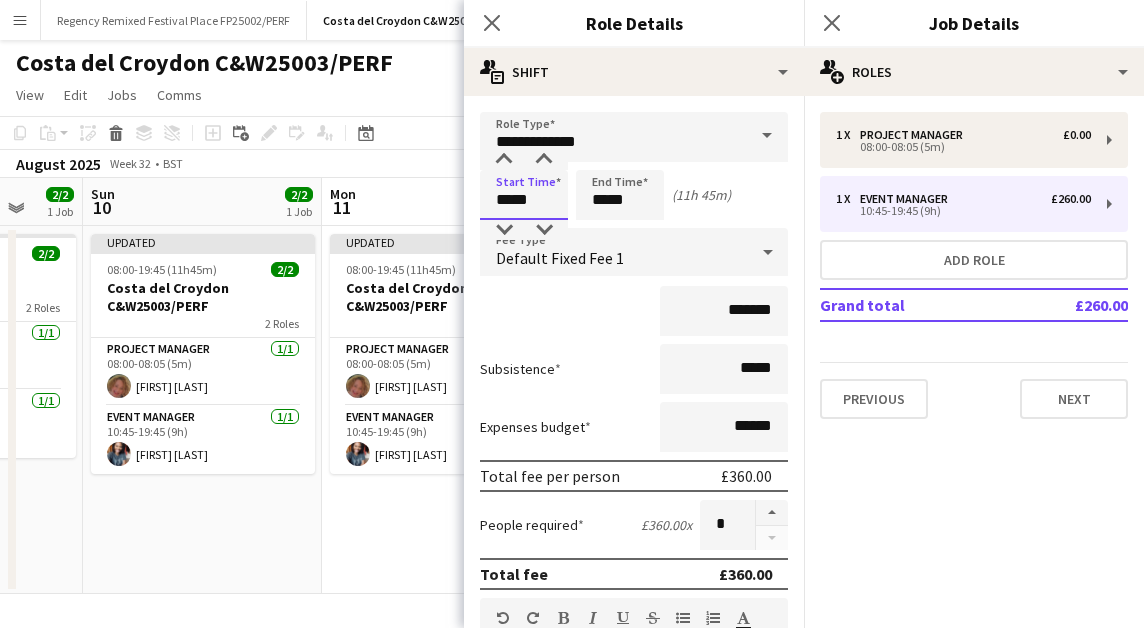 type on "*****" 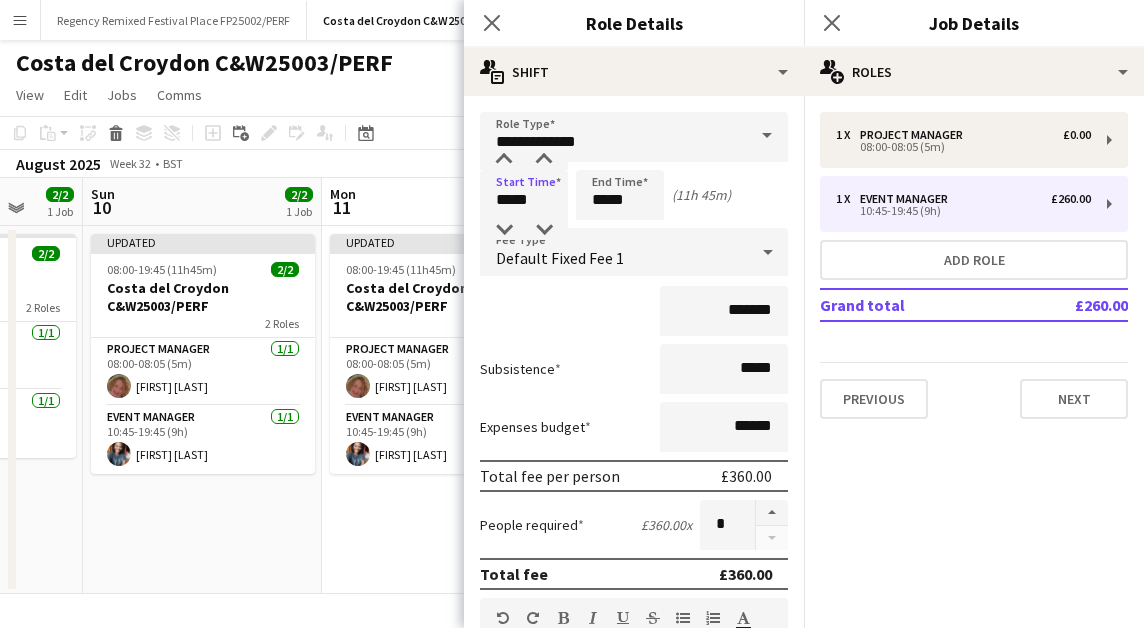 click on "**********" at bounding box center (634, 633) 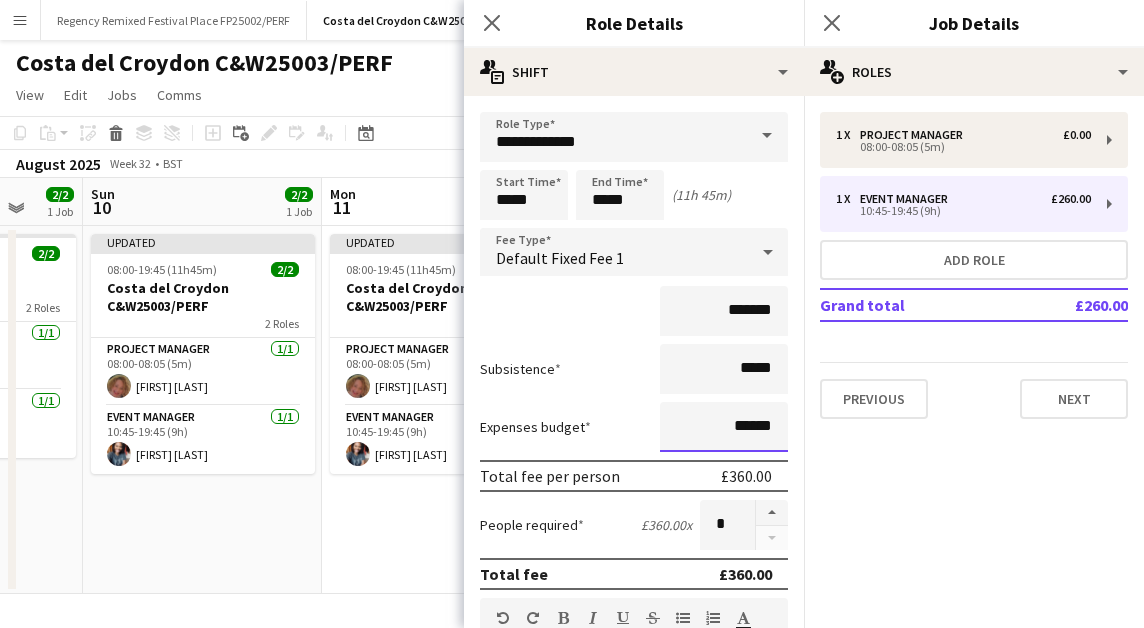 click on "******" at bounding box center (724, 427) 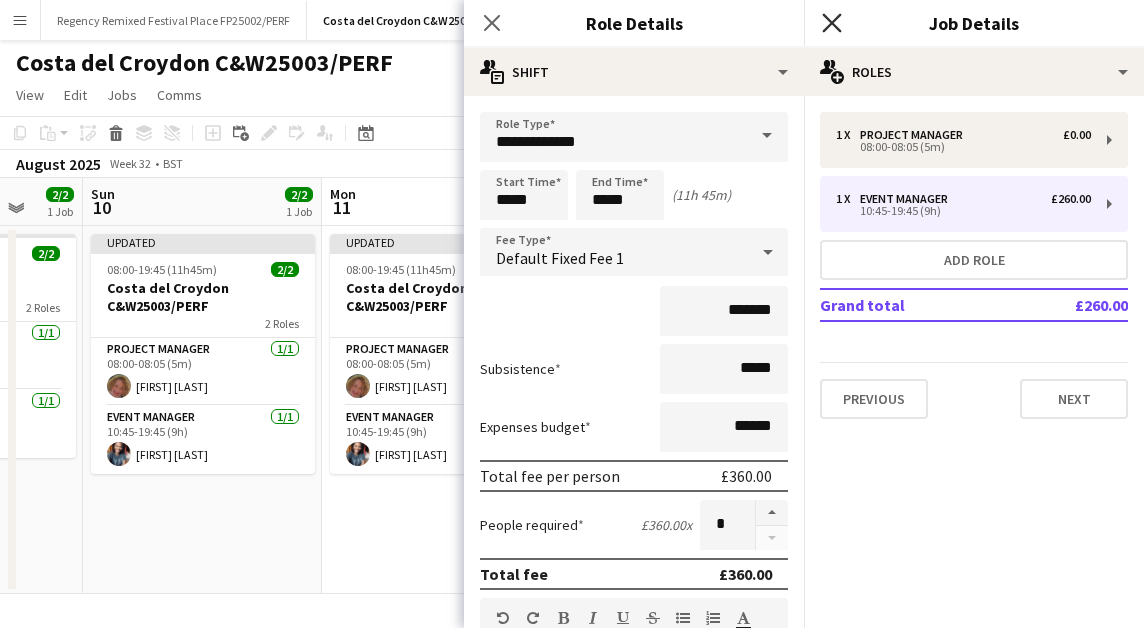 click on "Close pop-in" 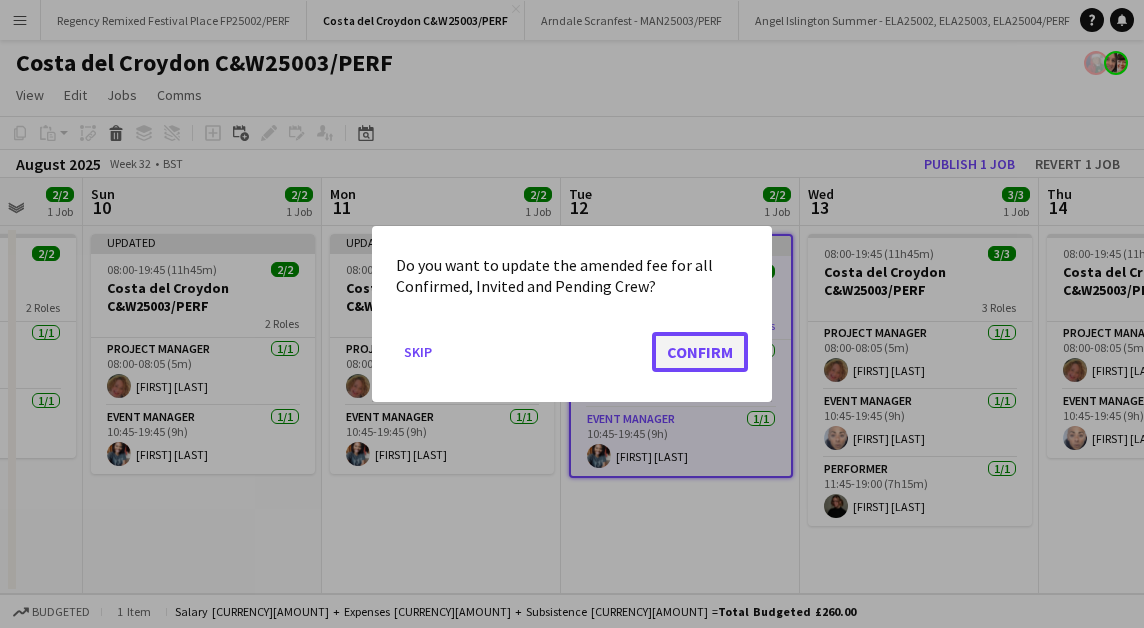 click on "Confirm" 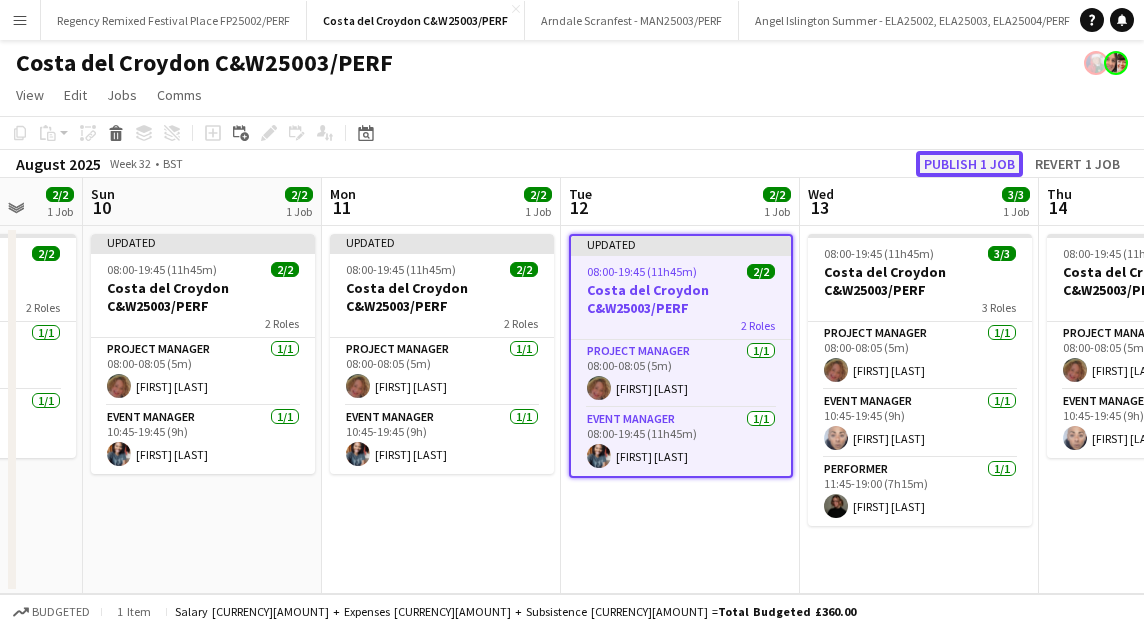 click on "Publish 1 job" 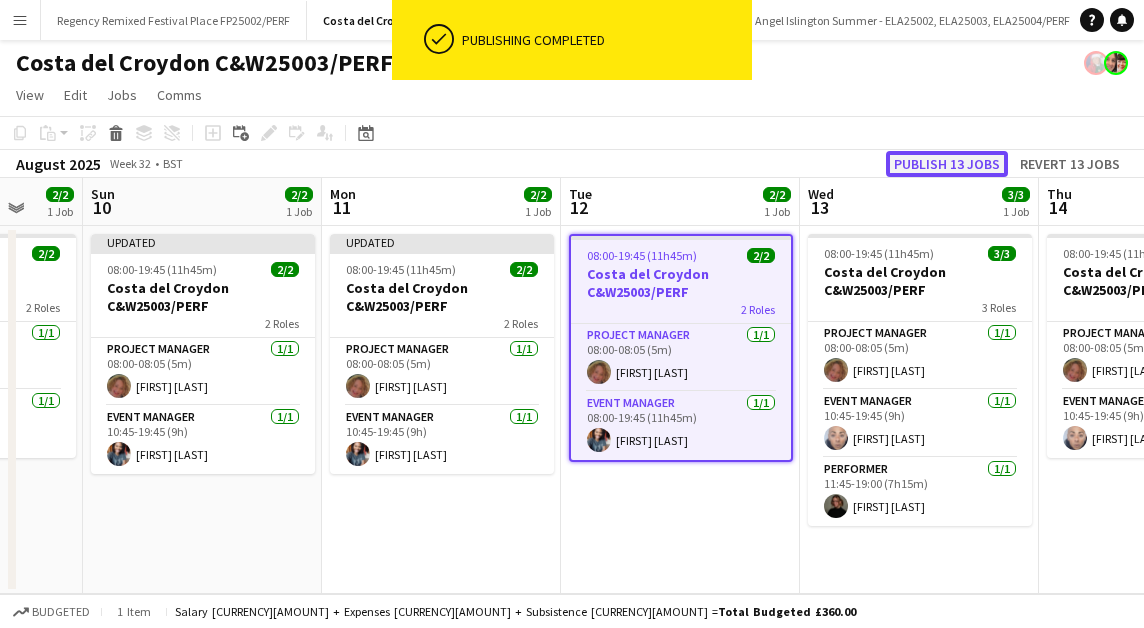 click on "Publish 13 jobs" 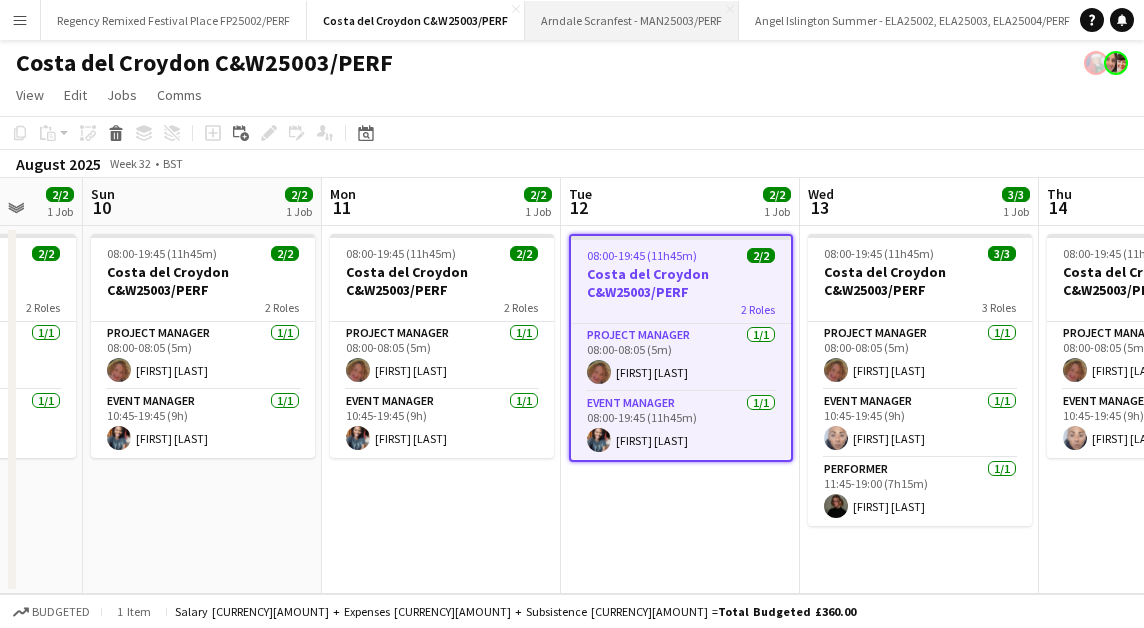 click on "Arndale Scranfest - MAN25003/PERF
Close" at bounding box center (632, 20) 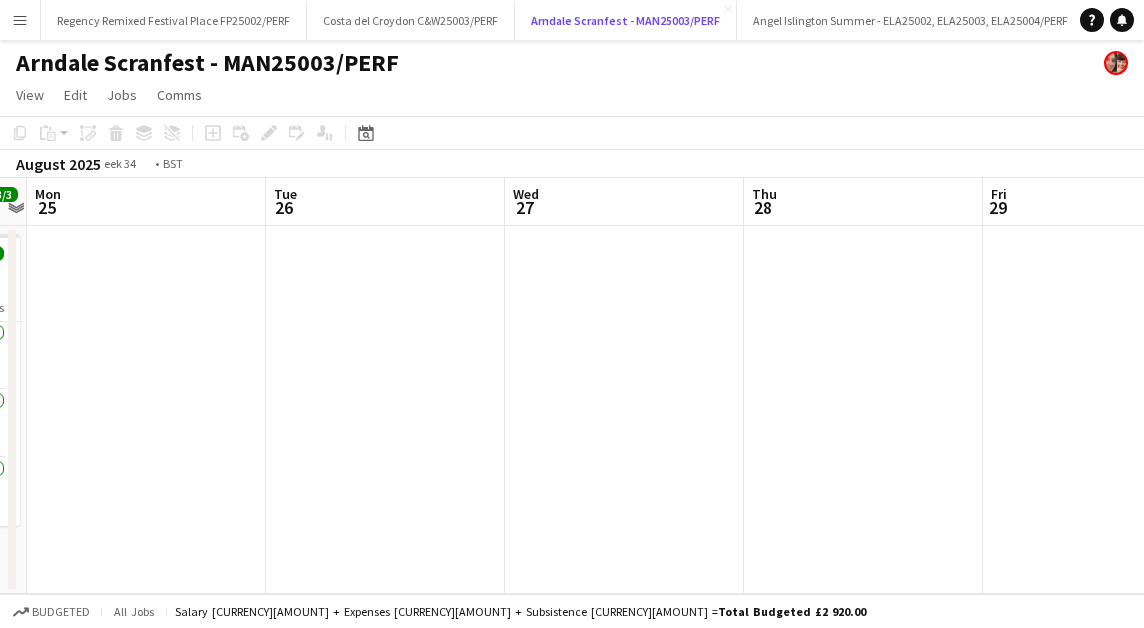 scroll, scrollTop: 0, scrollLeft: 808, axis: horizontal 